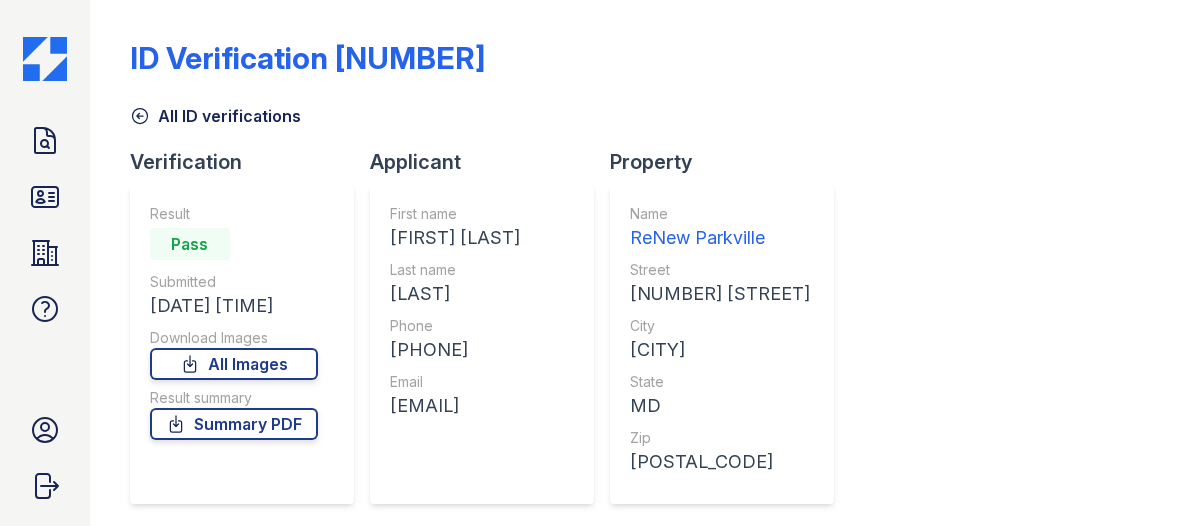 scroll, scrollTop: 0, scrollLeft: 0, axis: both 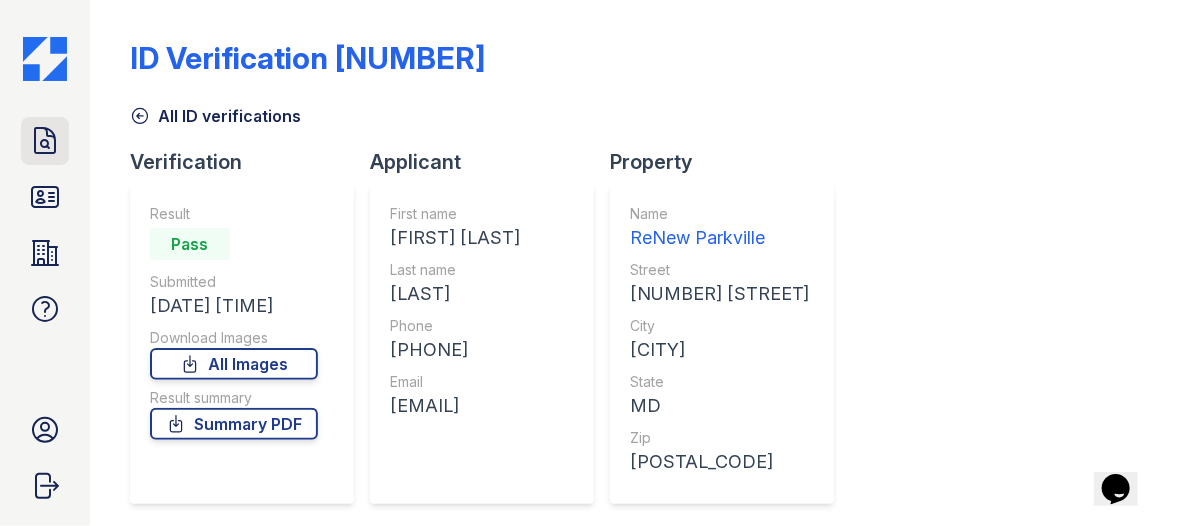 click 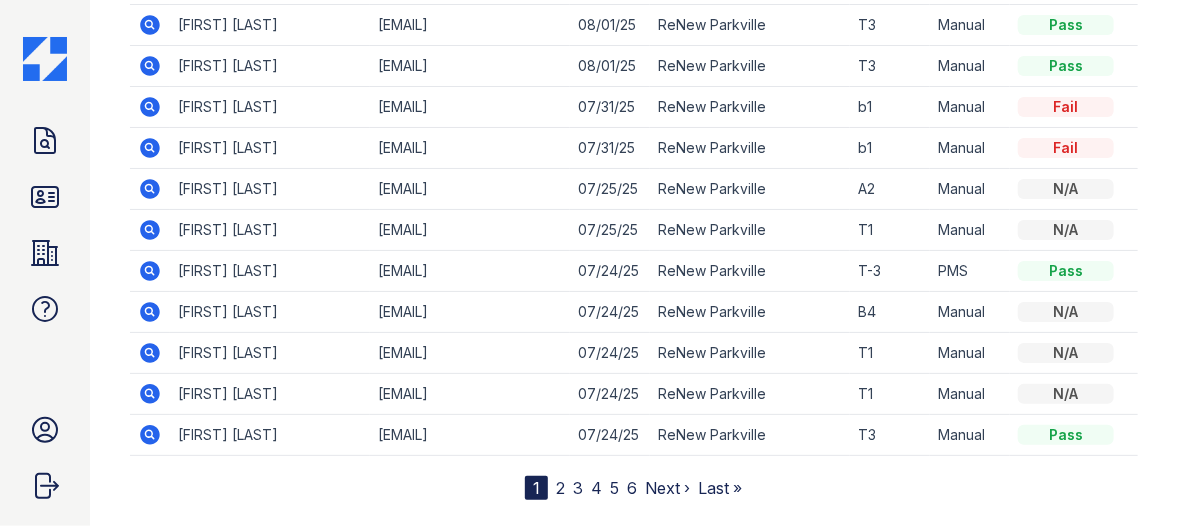 scroll, scrollTop: 356, scrollLeft: 0, axis: vertical 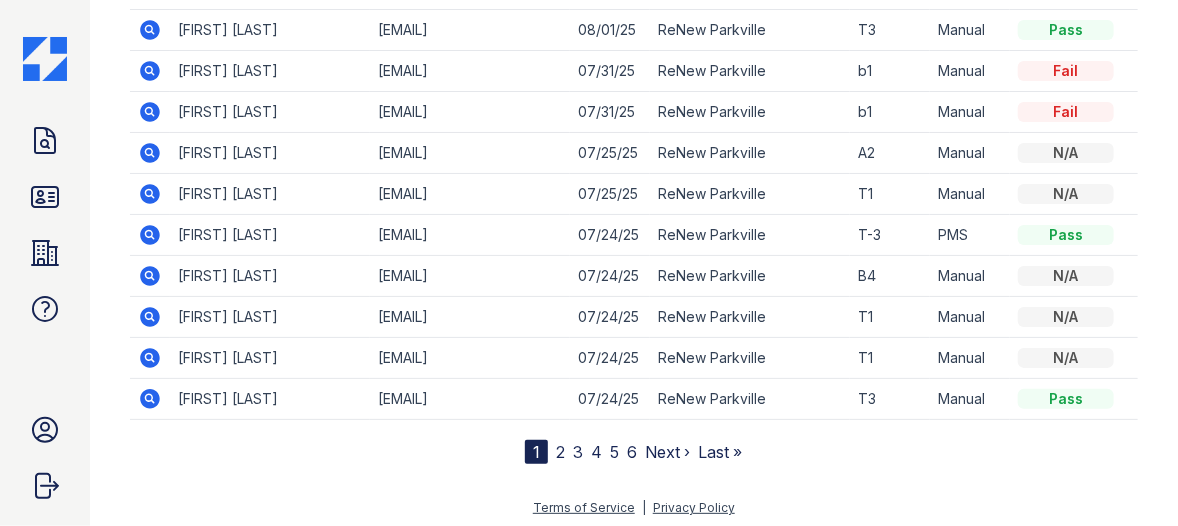 click on "2" at bounding box center (560, 452) 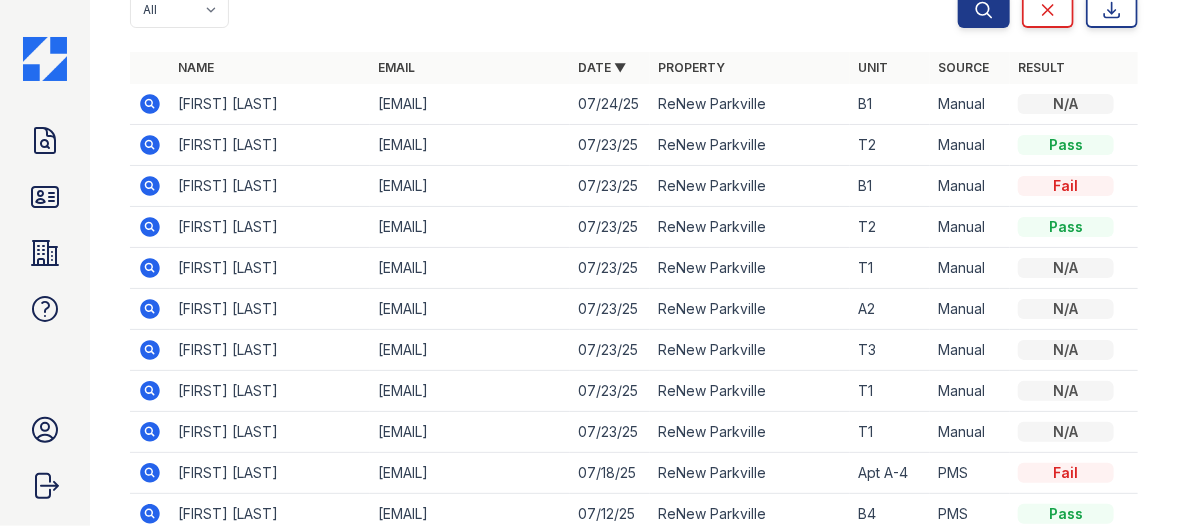 scroll, scrollTop: 356, scrollLeft: 0, axis: vertical 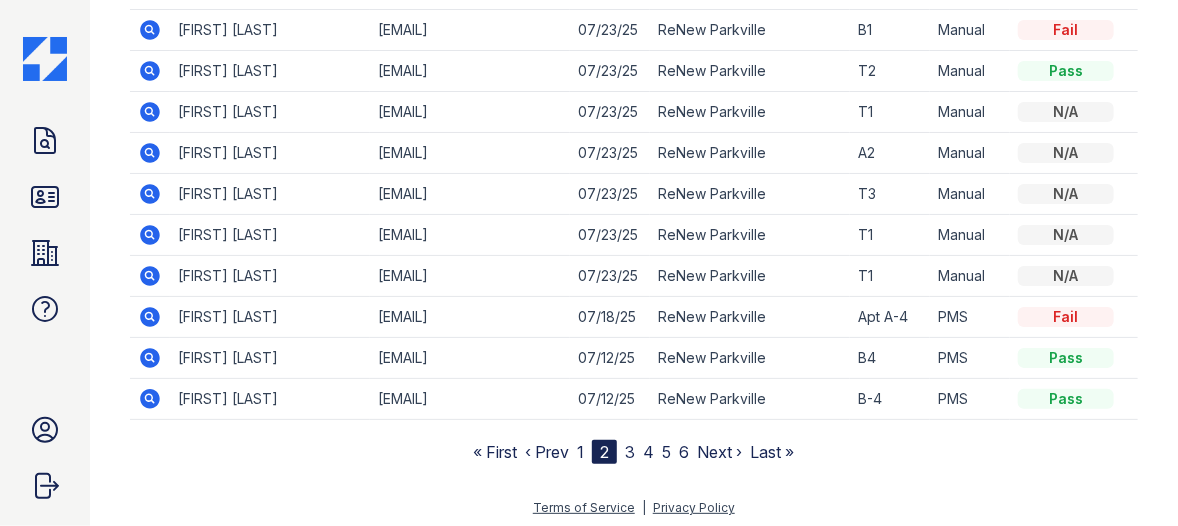 click on "3" at bounding box center [630, 452] 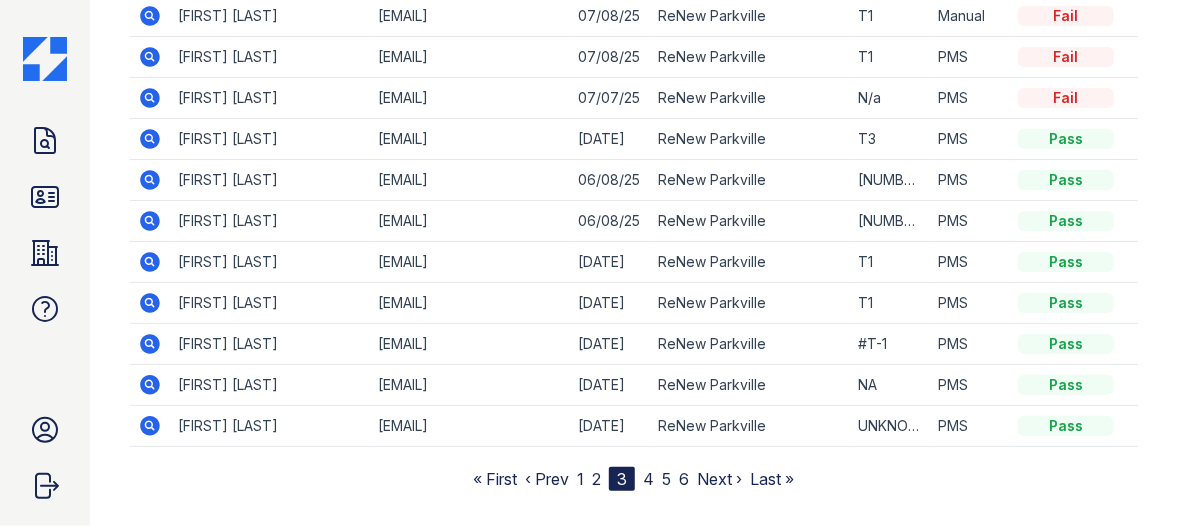 scroll, scrollTop: 356, scrollLeft: 0, axis: vertical 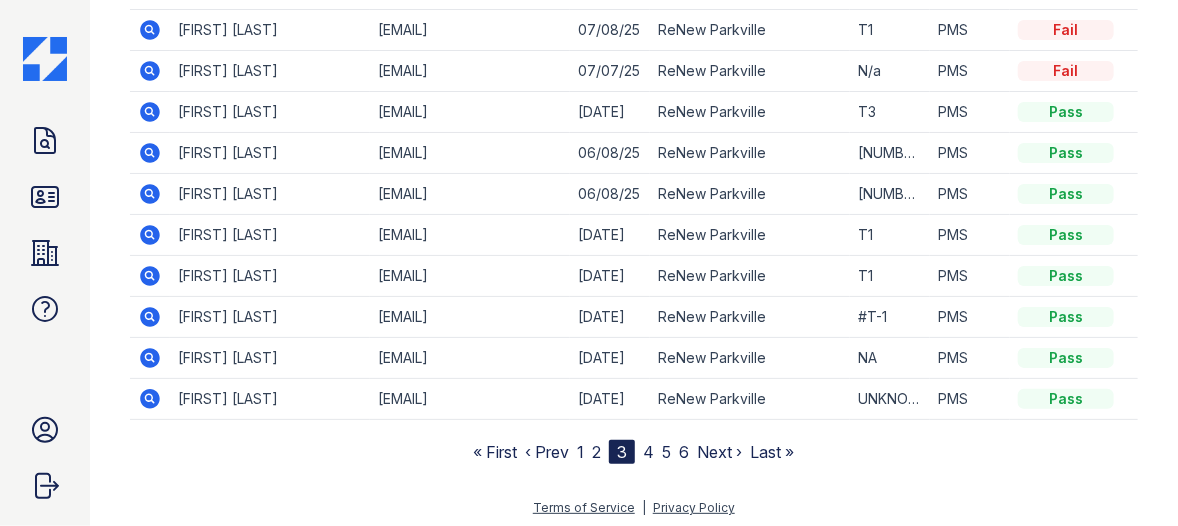 click on "« First
‹ Prev
1
2
3
4
5
6
Next ›
Last »" at bounding box center (633, 452) 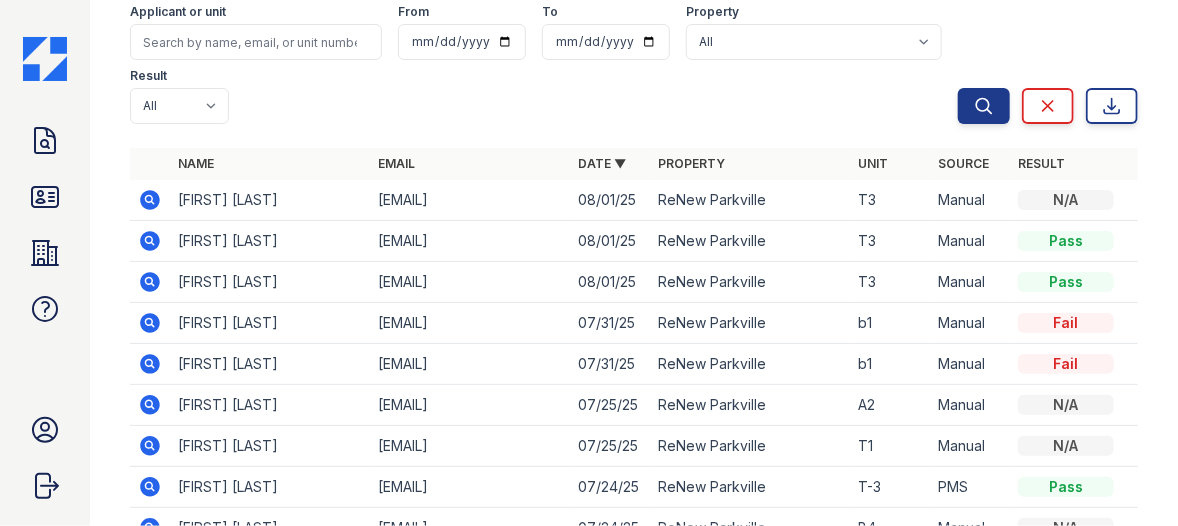 scroll, scrollTop: 0, scrollLeft: 0, axis: both 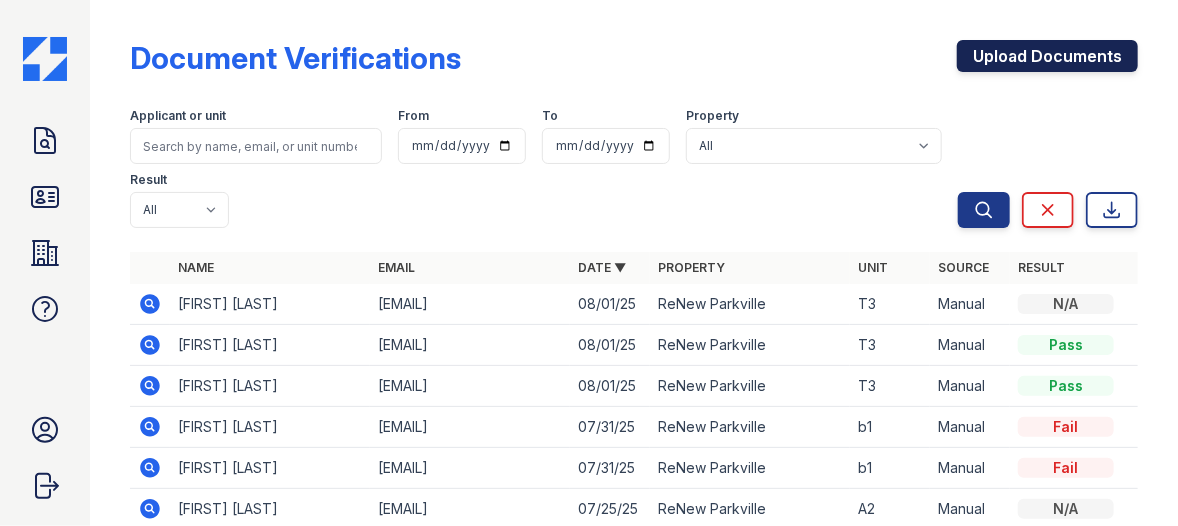 click on "Upload Documents" at bounding box center (1047, 56) 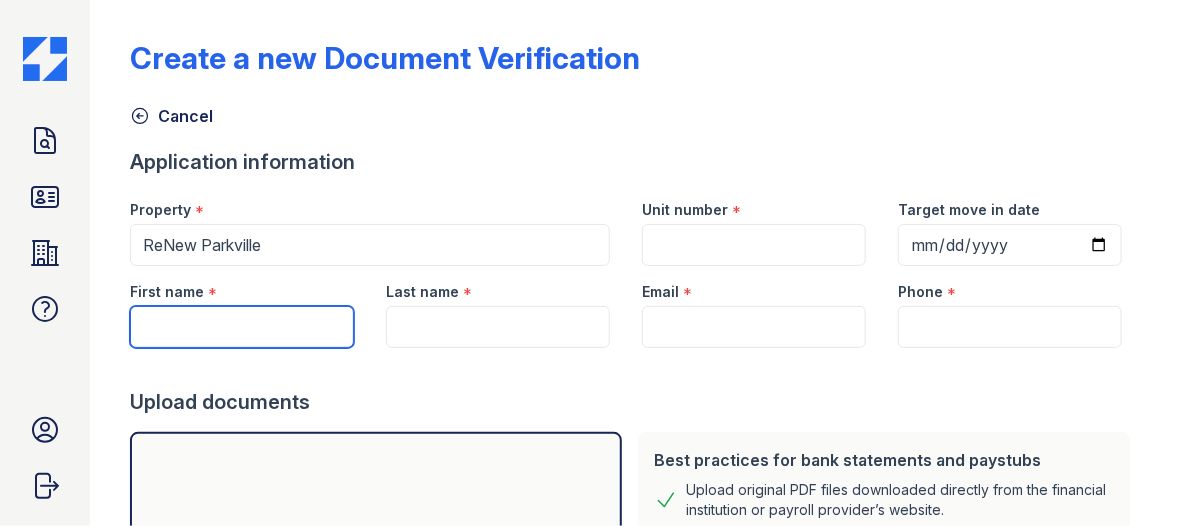 click on "First name" at bounding box center [242, 327] 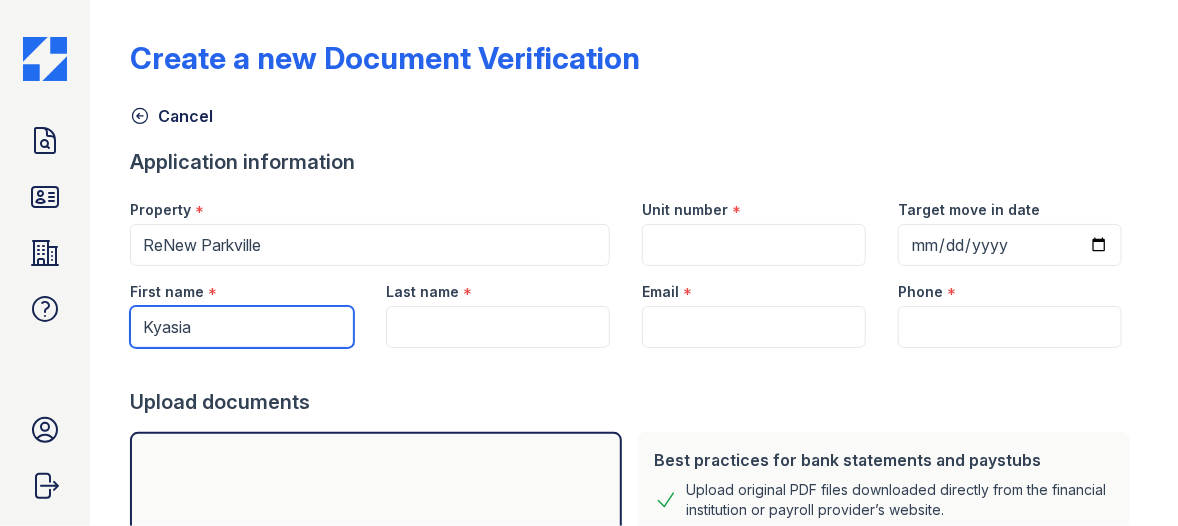 type on "Kyasia" 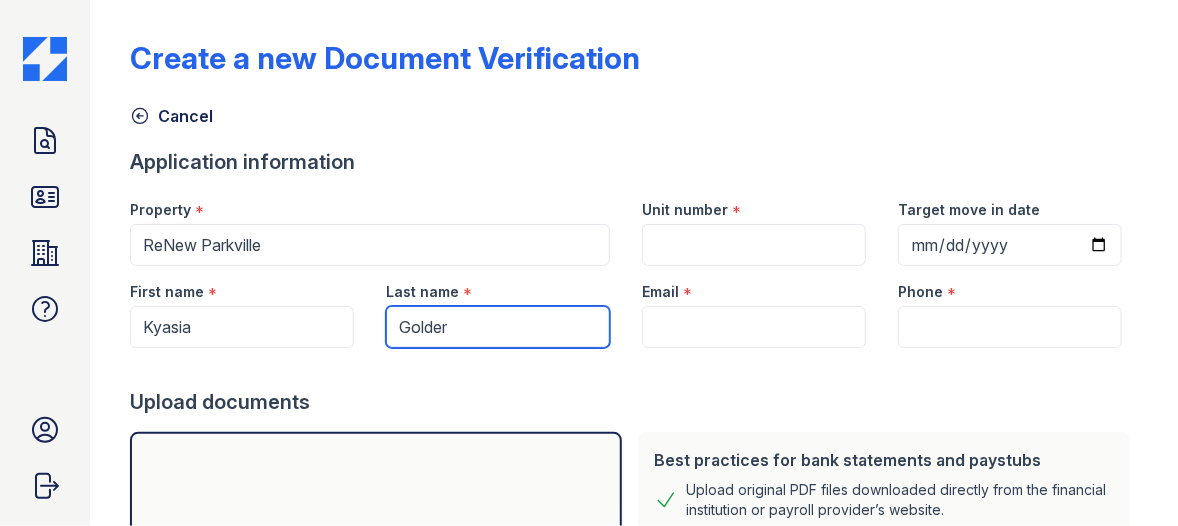 type on "Golder" 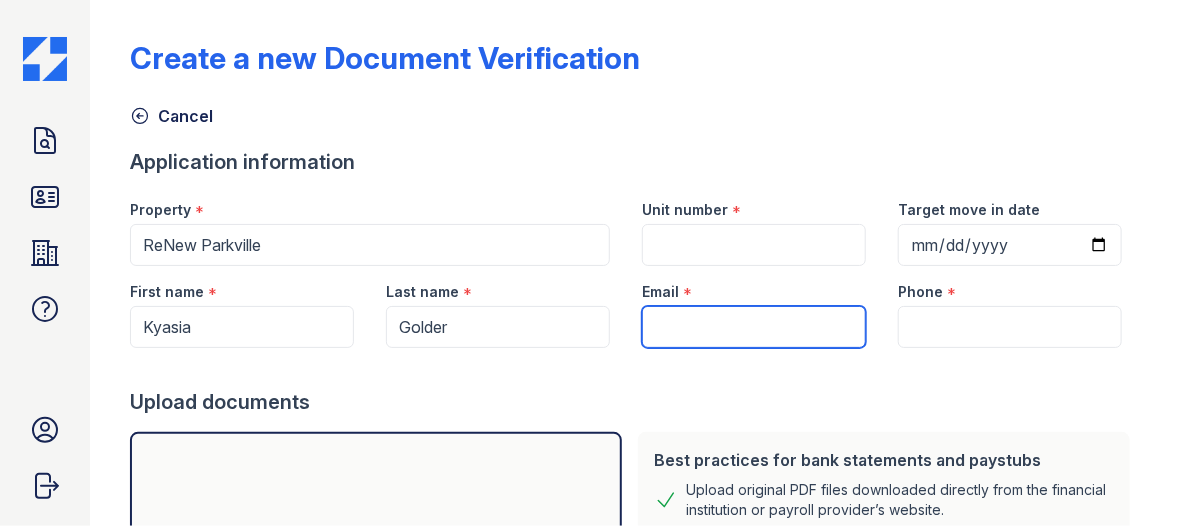 paste on "[EMAIL]" 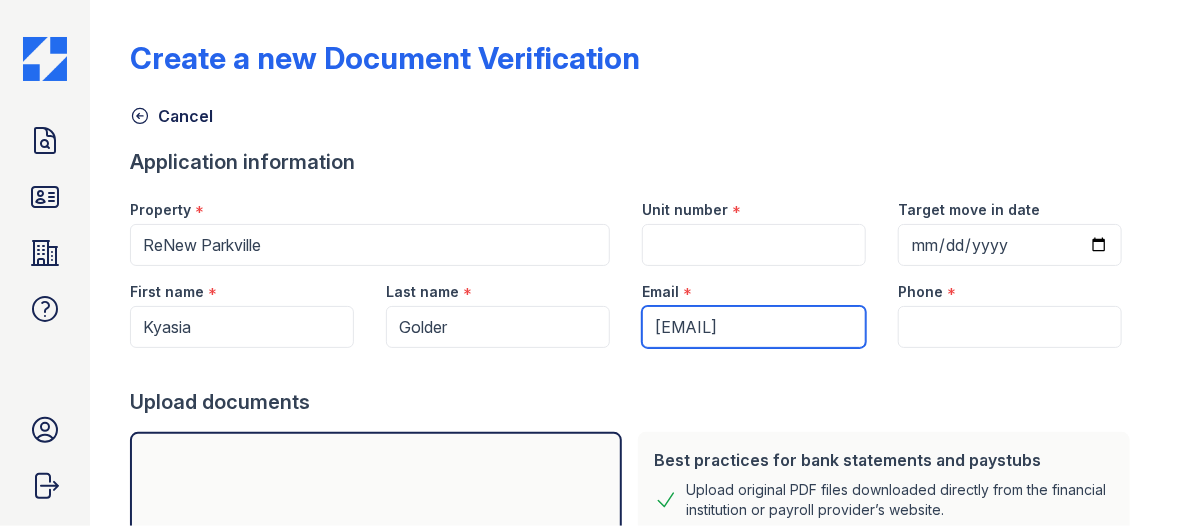 type on "[EMAIL]" 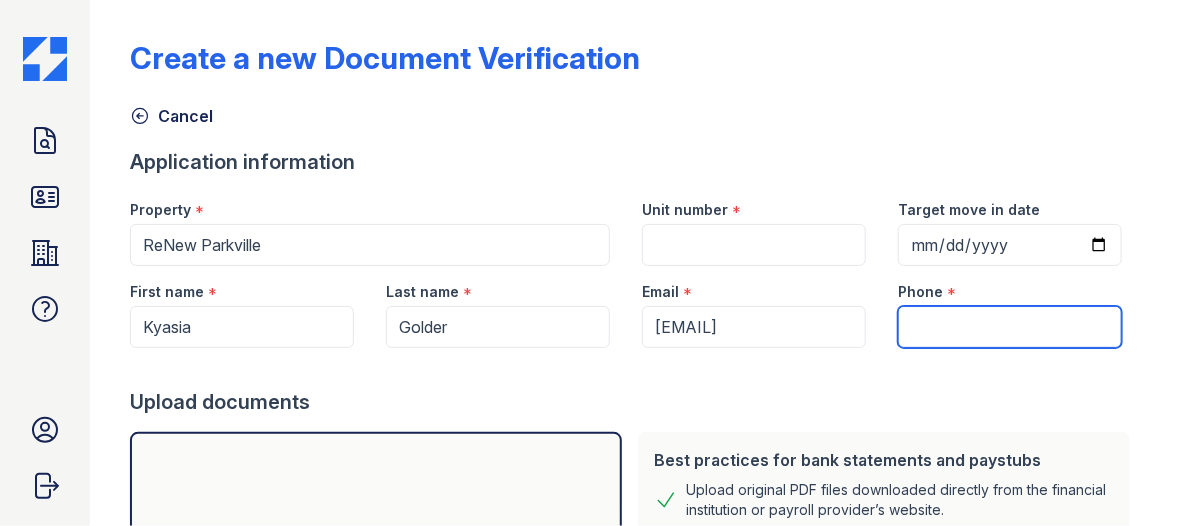 paste on "(667) 900-1834" 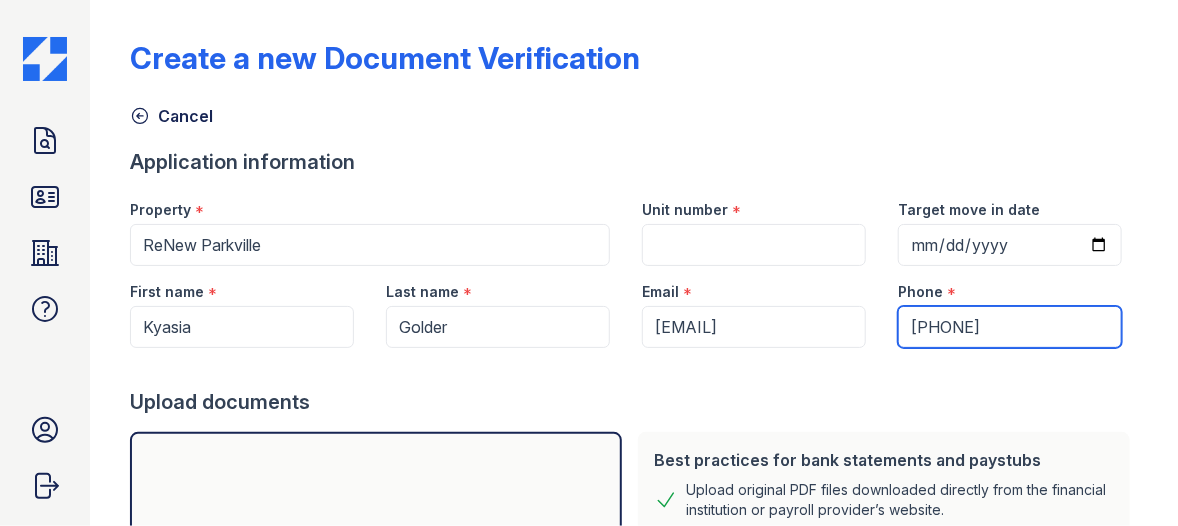 type on "(667) 900-1834" 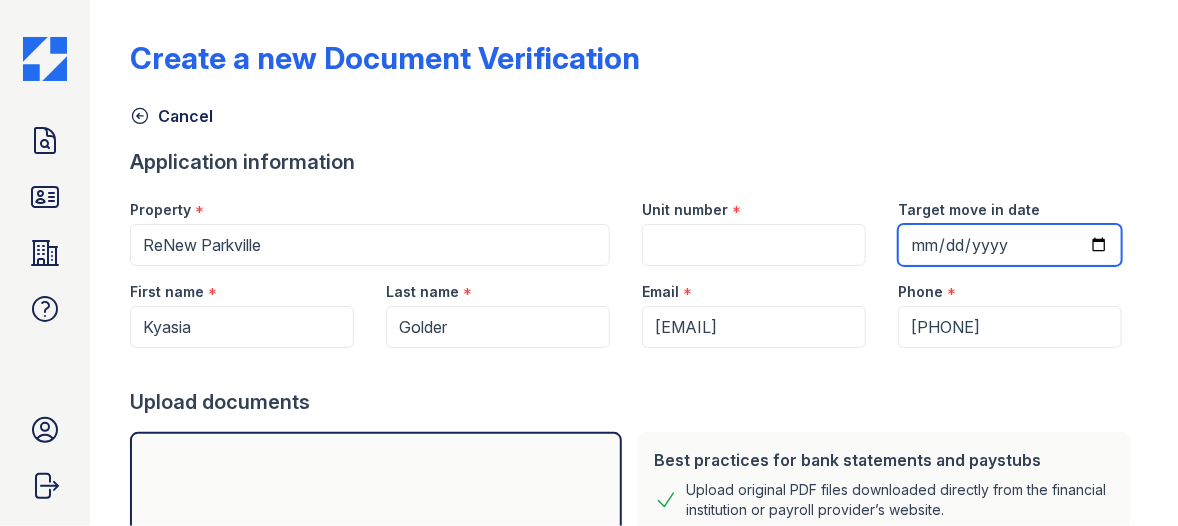 click on "Target move in date" at bounding box center (1010, 245) 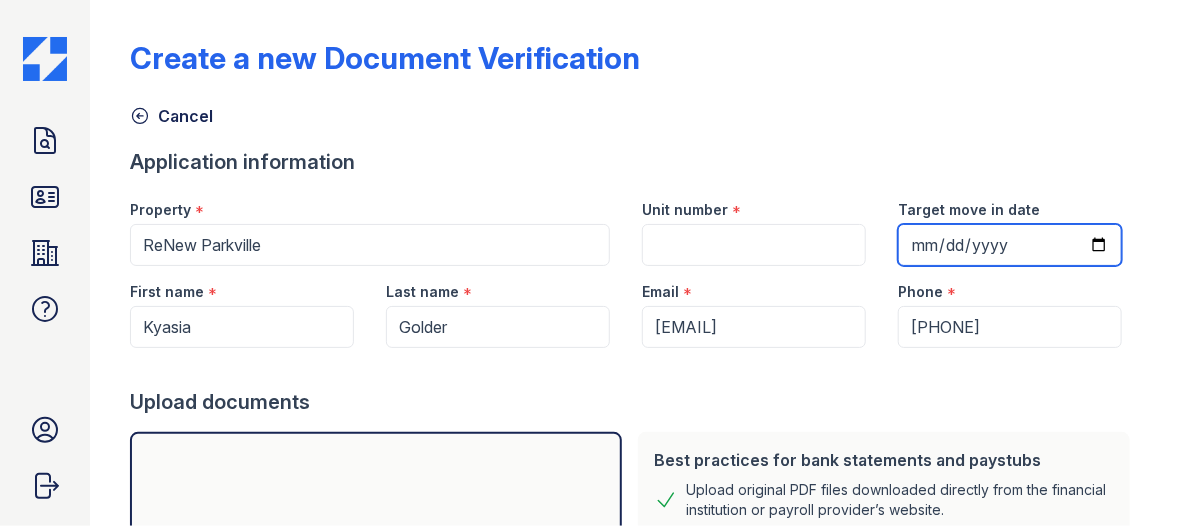 click on "Target move in date" at bounding box center [1010, 245] 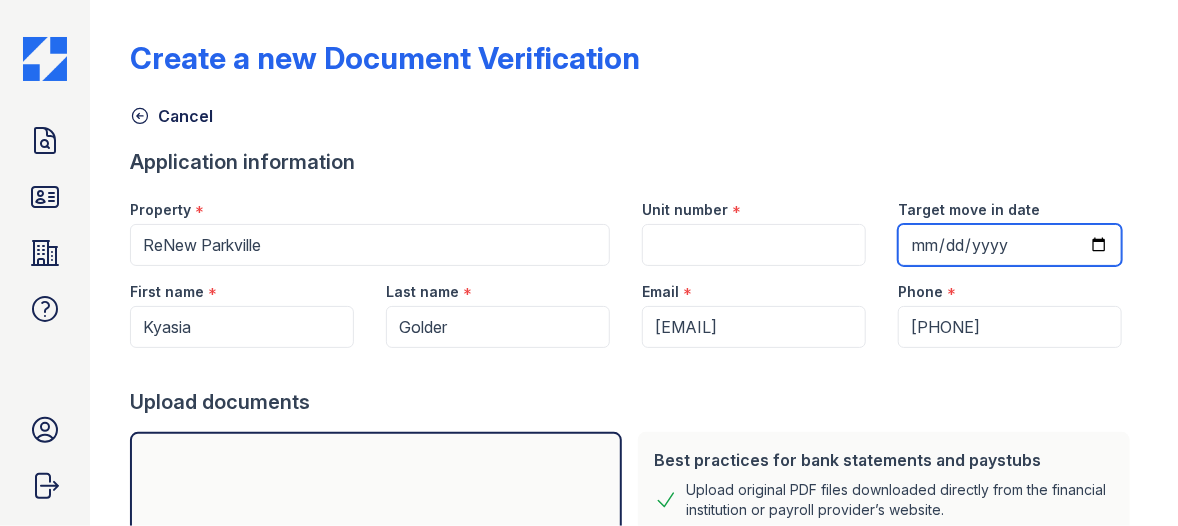 click on "Target move in date" at bounding box center [1010, 245] 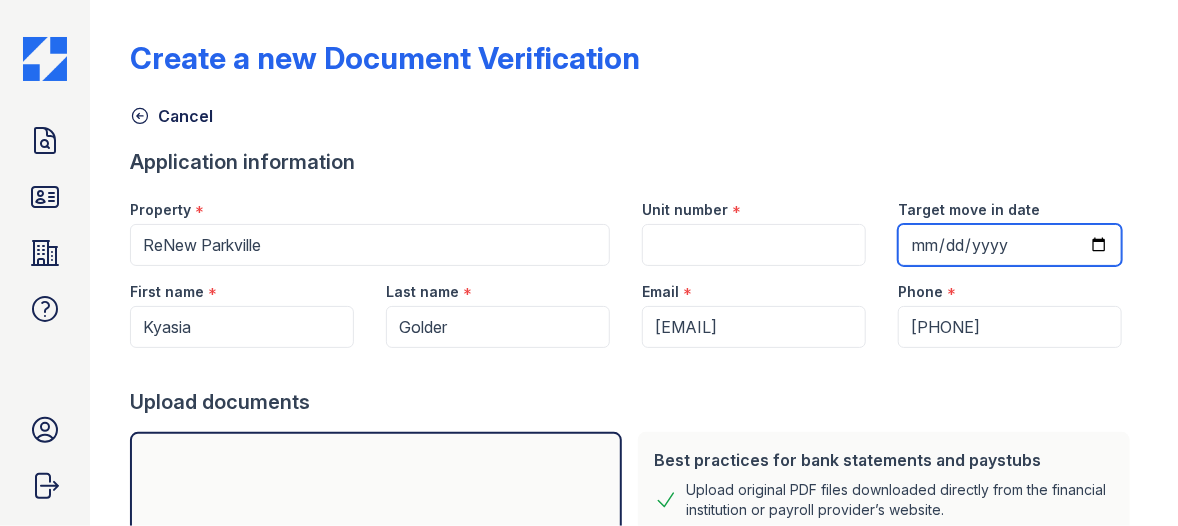 type on "0022-07-20" 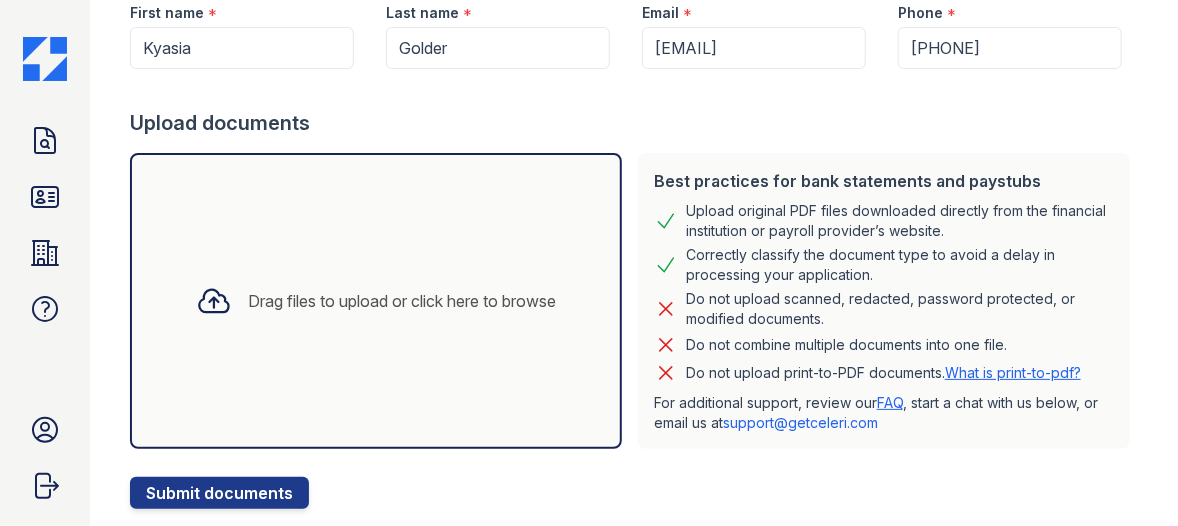 scroll, scrollTop: 300, scrollLeft: 0, axis: vertical 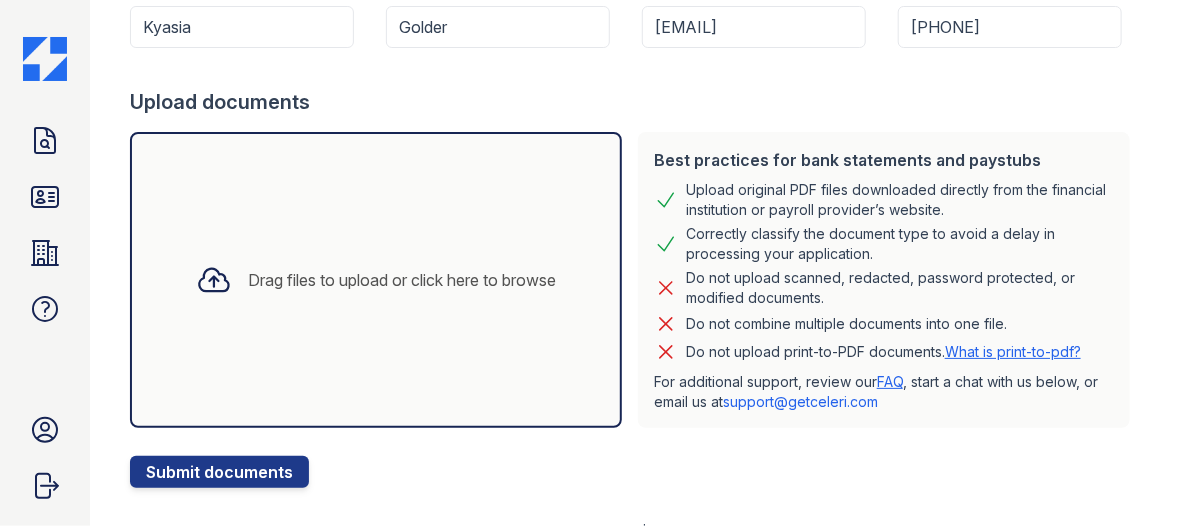 click 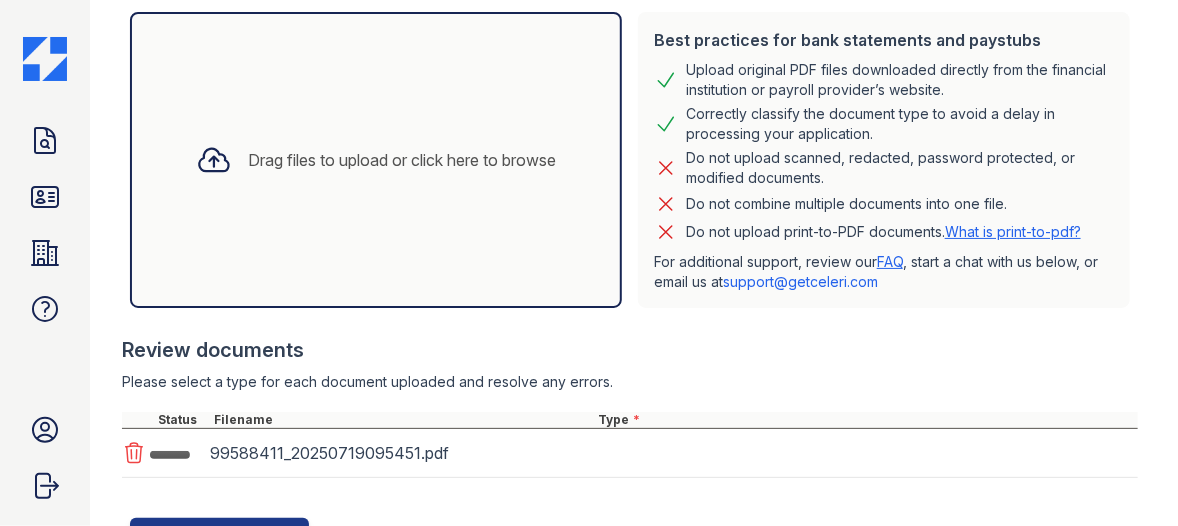 scroll, scrollTop: 508, scrollLeft: 0, axis: vertical 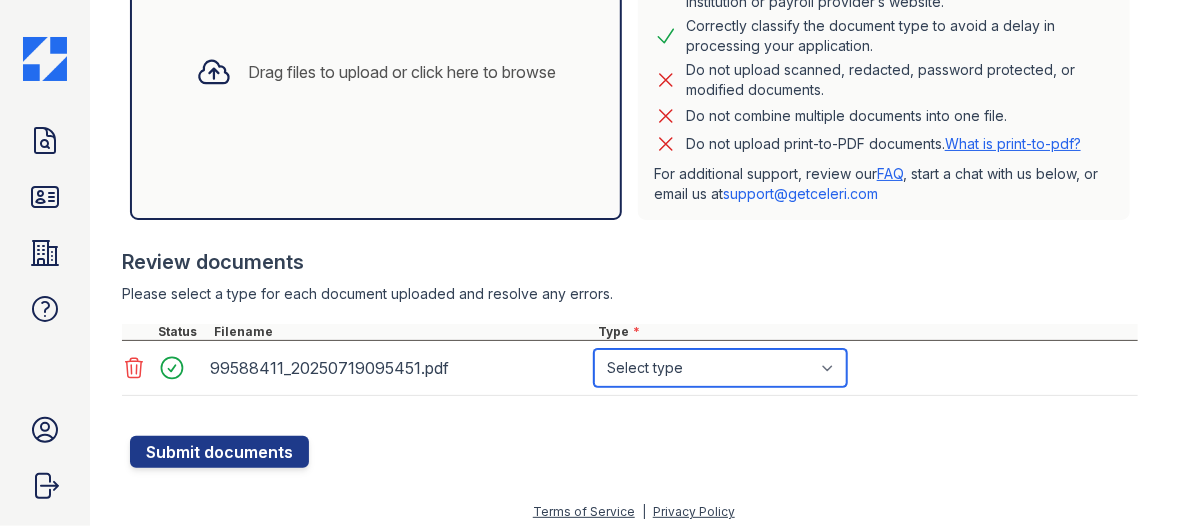 click on "Select type
Paystub
Bank Statement
Offer Letter
Tax Documents
Benefit Award Letter
Investment Account Statement
Other" at bounding box center (720, 368) 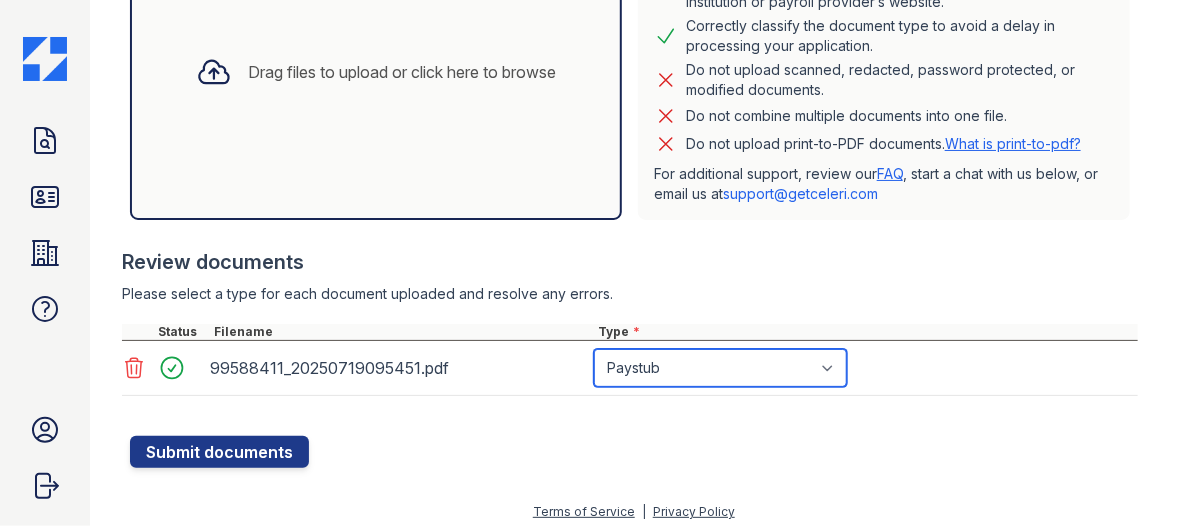 click on "Select type
Paystub
Bank Statement
Offer Letter
Tax Documents
Benefit Award Letter
Investment Account Statement
Other" at bounding box center [720, 368] 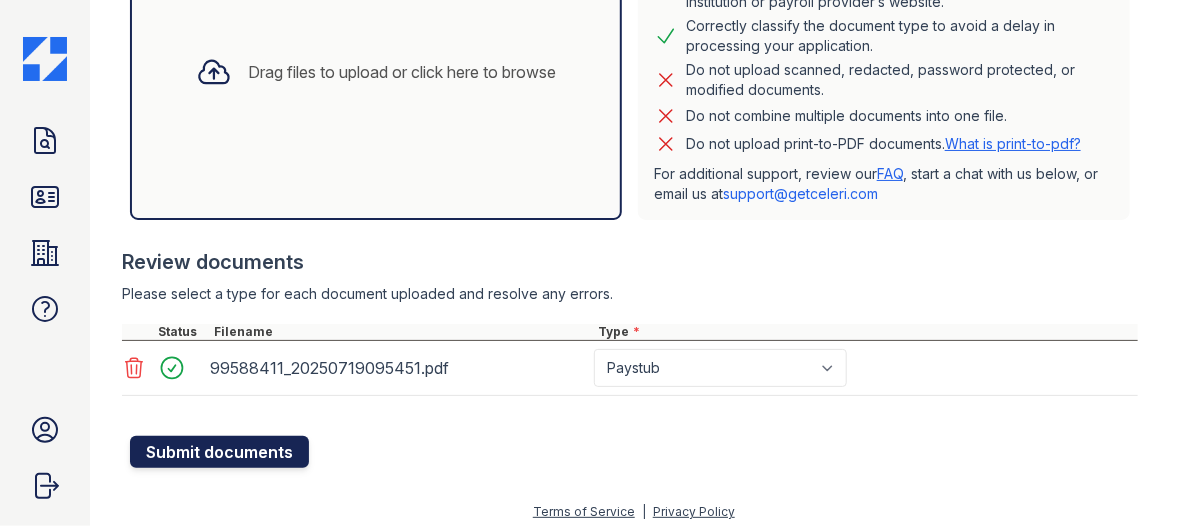 click on "Submit documents" at bounding box center (219, 452) 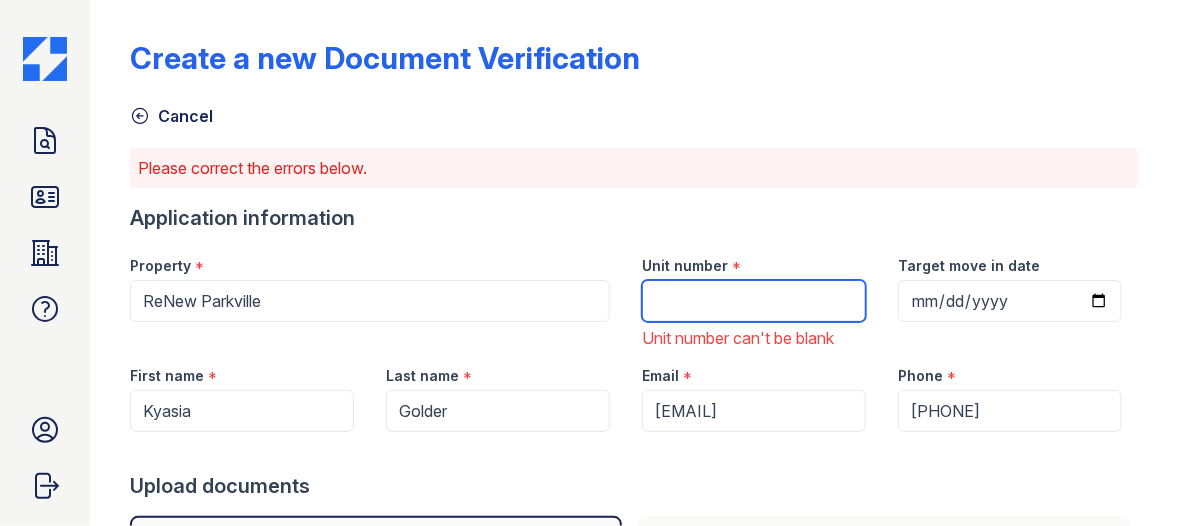 click on "Unit number" at bounding box center [754, 301] 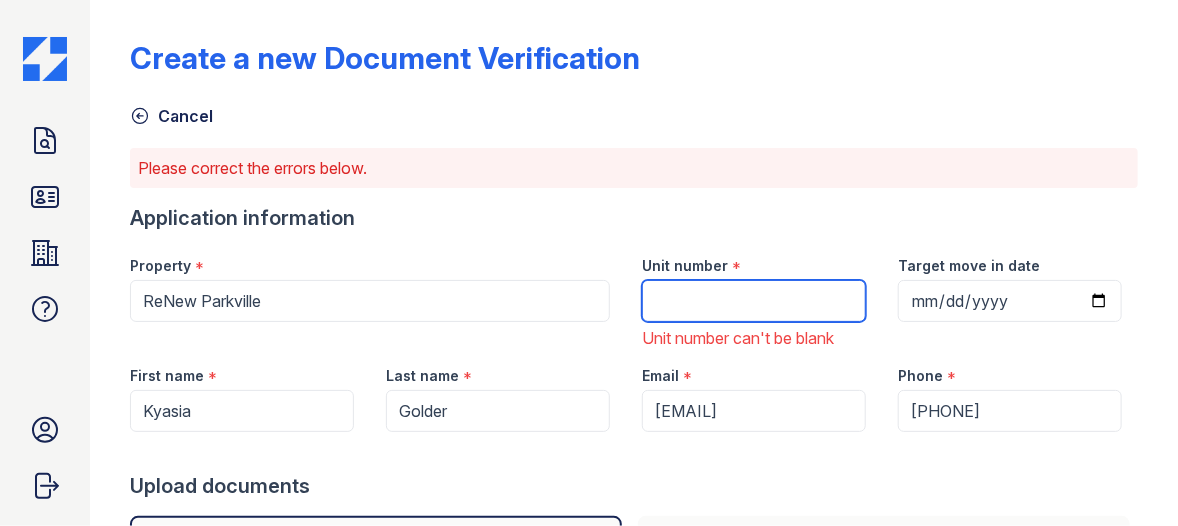 click on "Unit number" at bounding box center (754, 301) 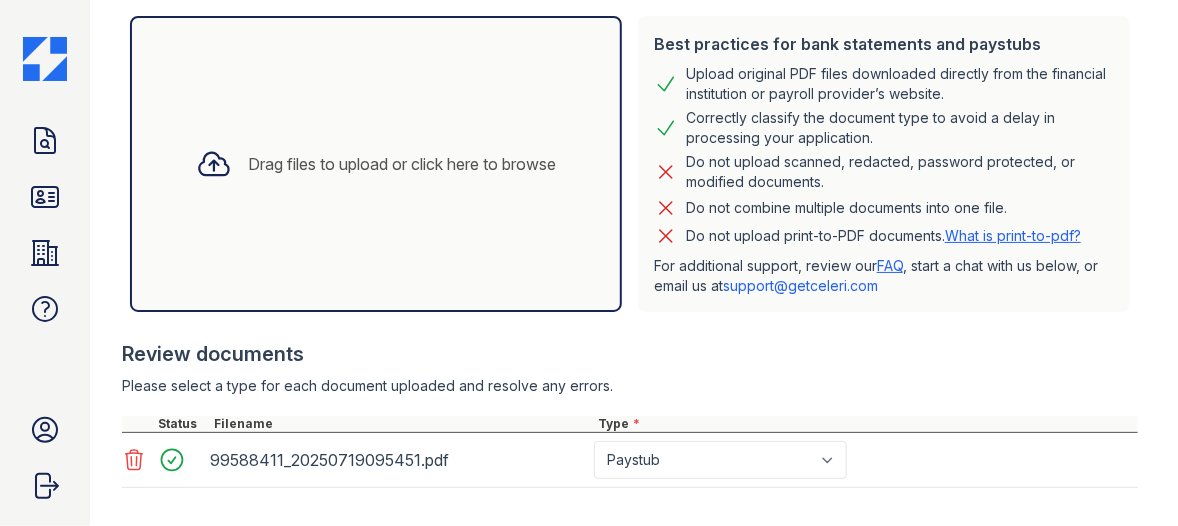 scroll, scrollTop: 598, scrollLeft: 0, axis: vertical 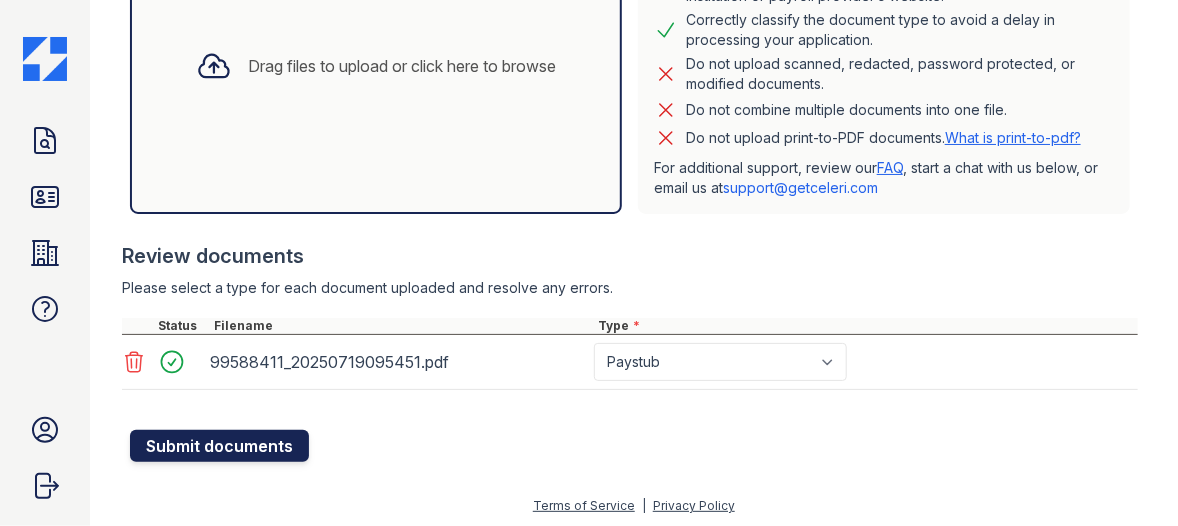 type on "T1" 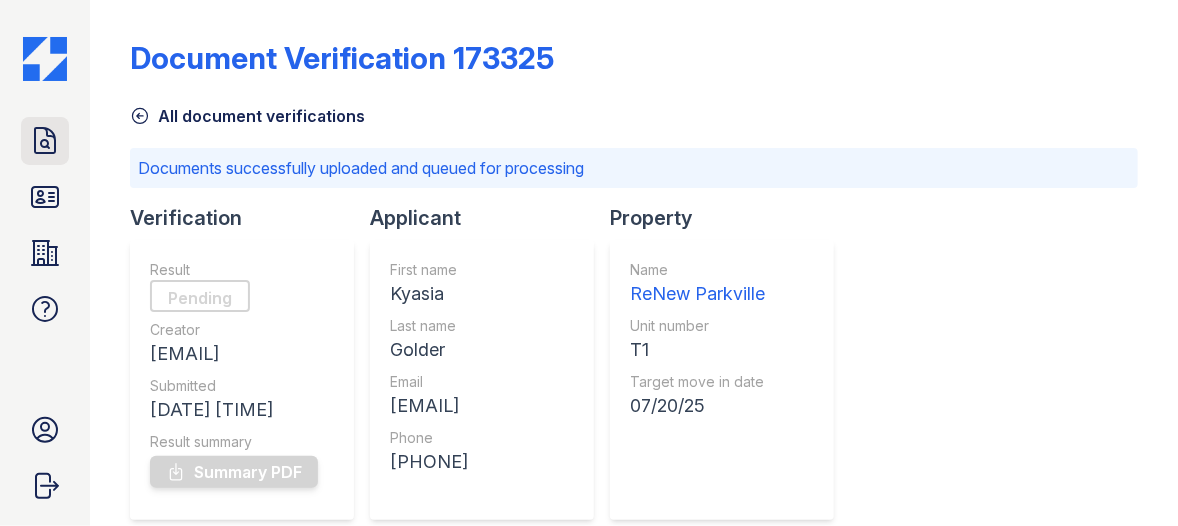 click 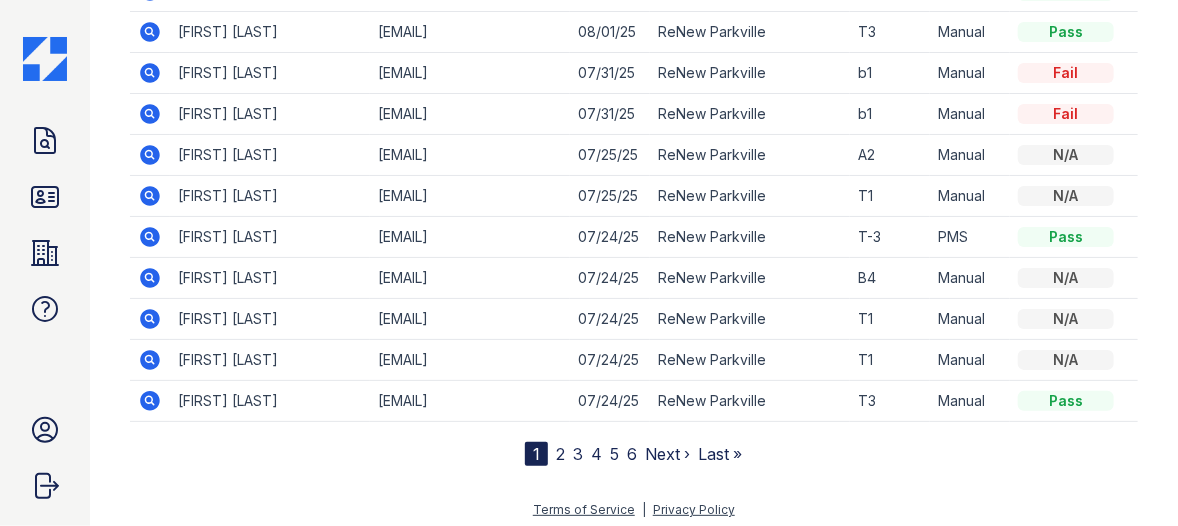 scroll, scrollTop: 356, scrollLeft: 0, axis: vertical 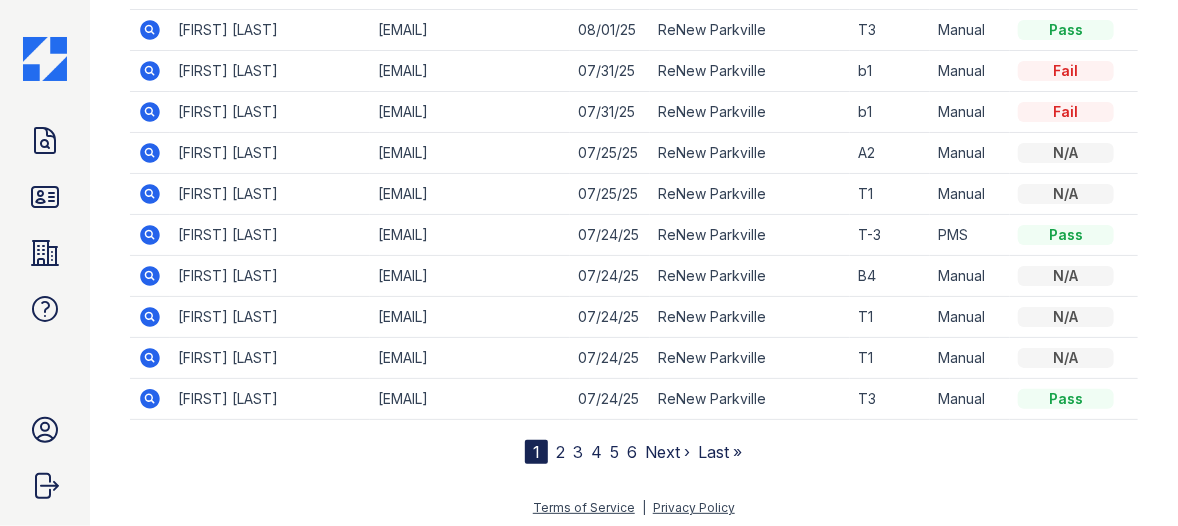 click 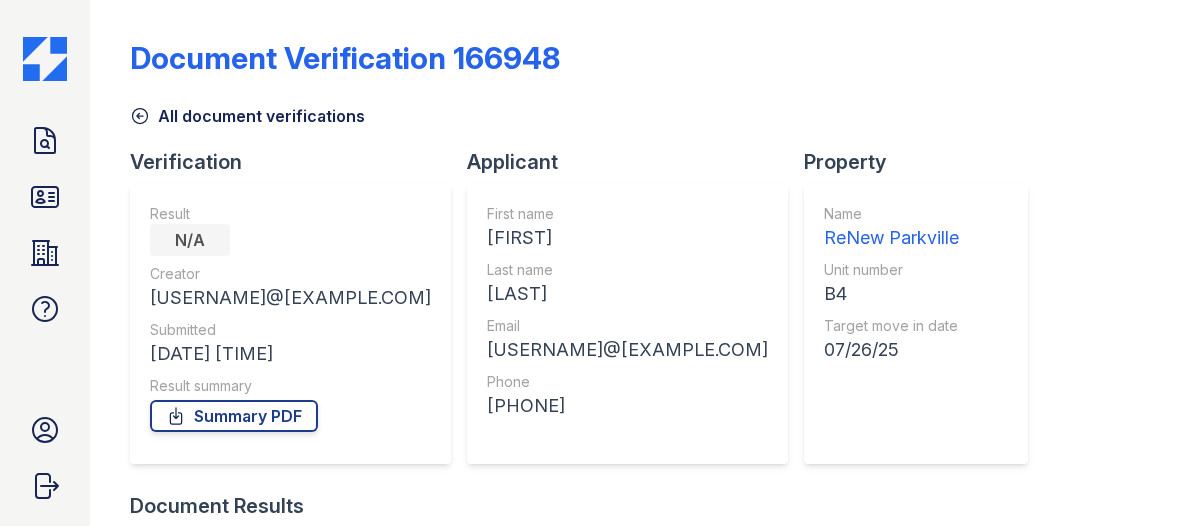 scroll, scrollTop: 0, scrollLeft: 0, axis: both 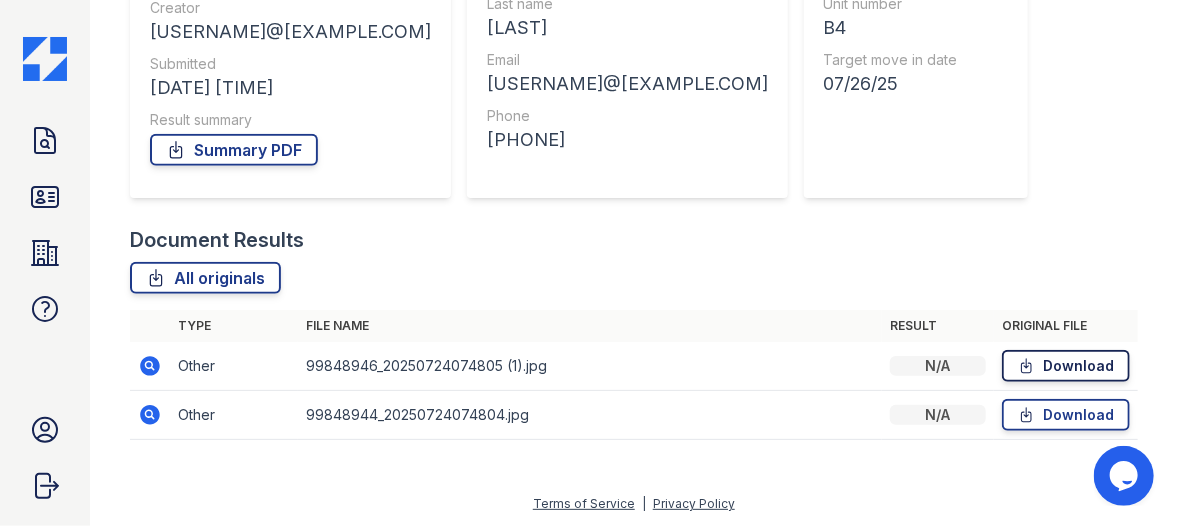 click on "Download" at bounding box center [1066, 366] 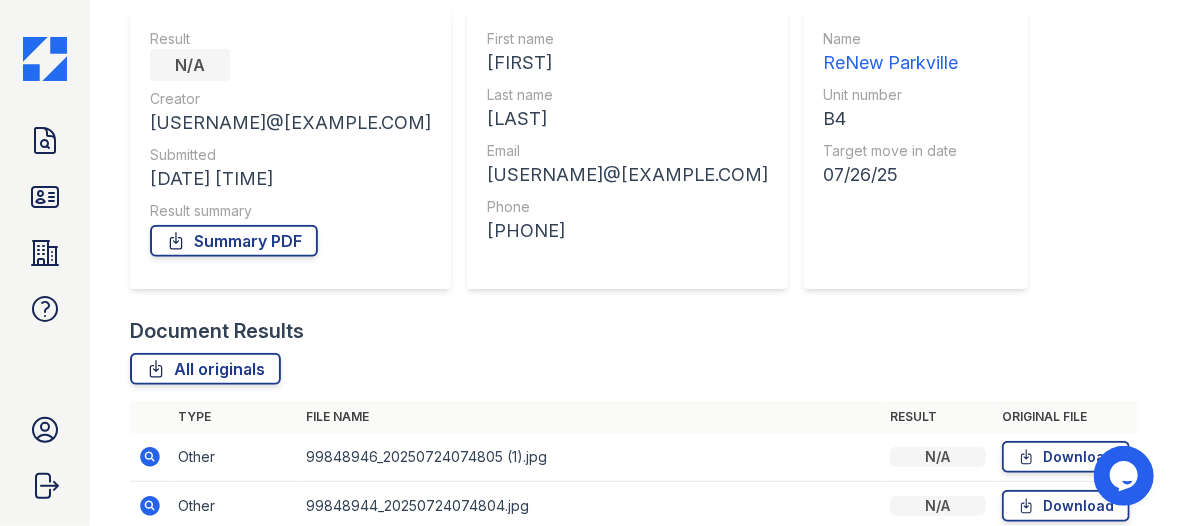 scroll, scrollTop: 0, scrollLeft: 0, axis: both 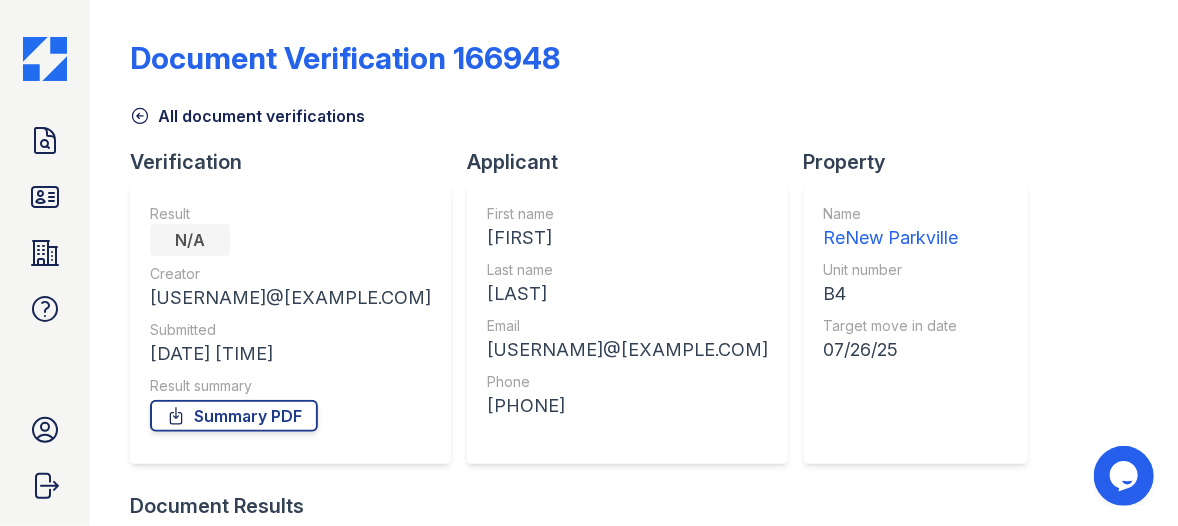 drag, startPoint x: 43, startPoint y: 132, endPoint x: 73, endPoint y: 129, distance: 30.149628 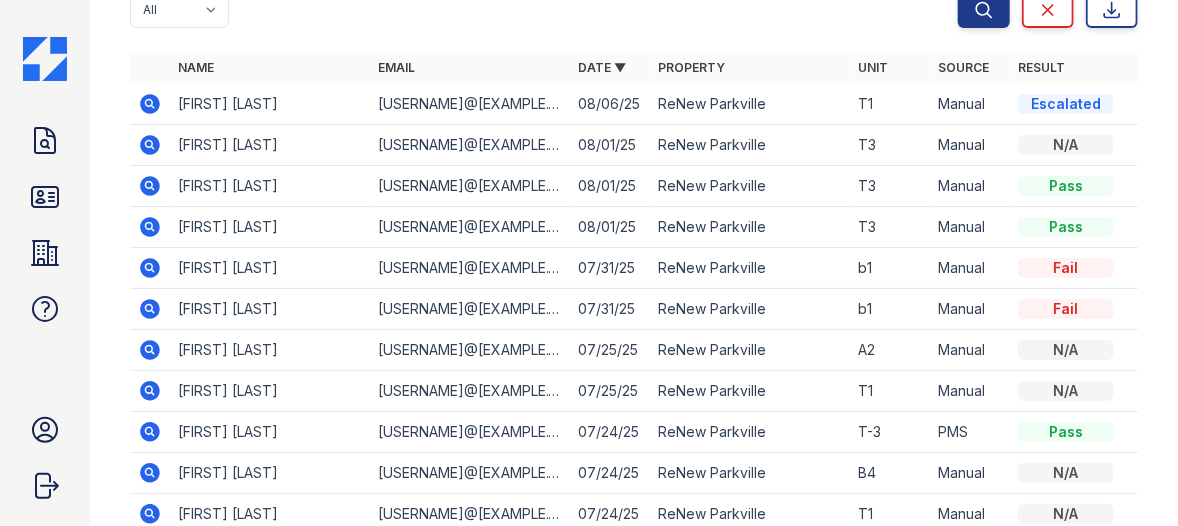scroll, scrollTop: 300, scrollLeft: 0, axis: vertical 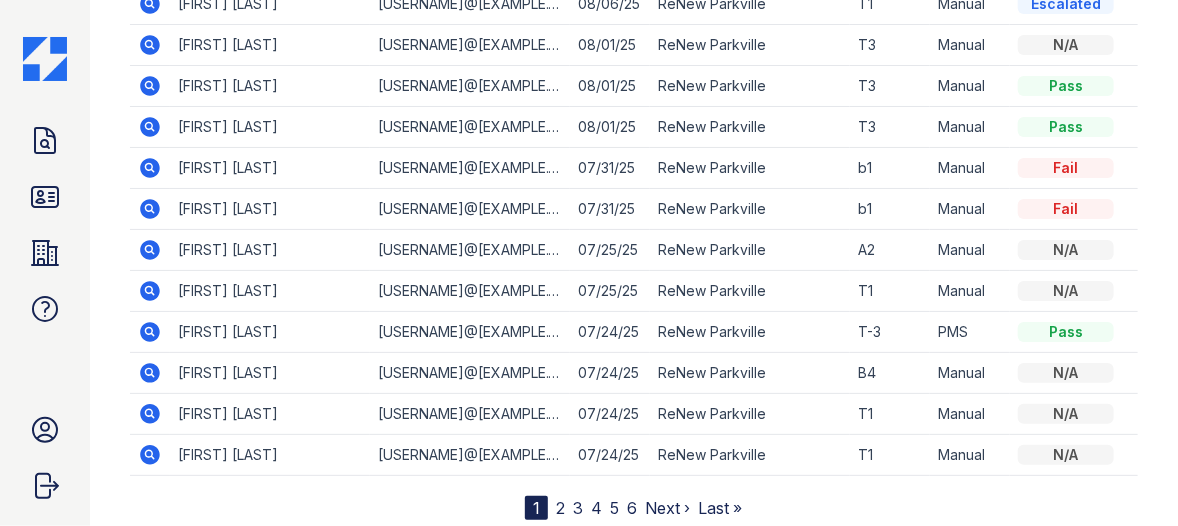 click on "2" at bounding box center (560, 508) 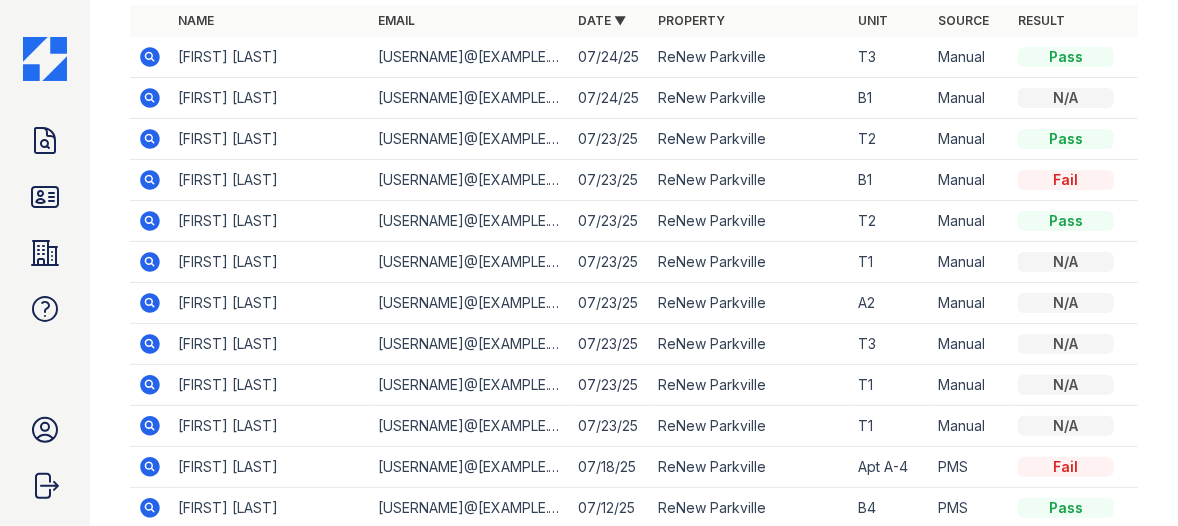 scroll, scrollTop: 300, scrollLeft: 0, axis: vertical 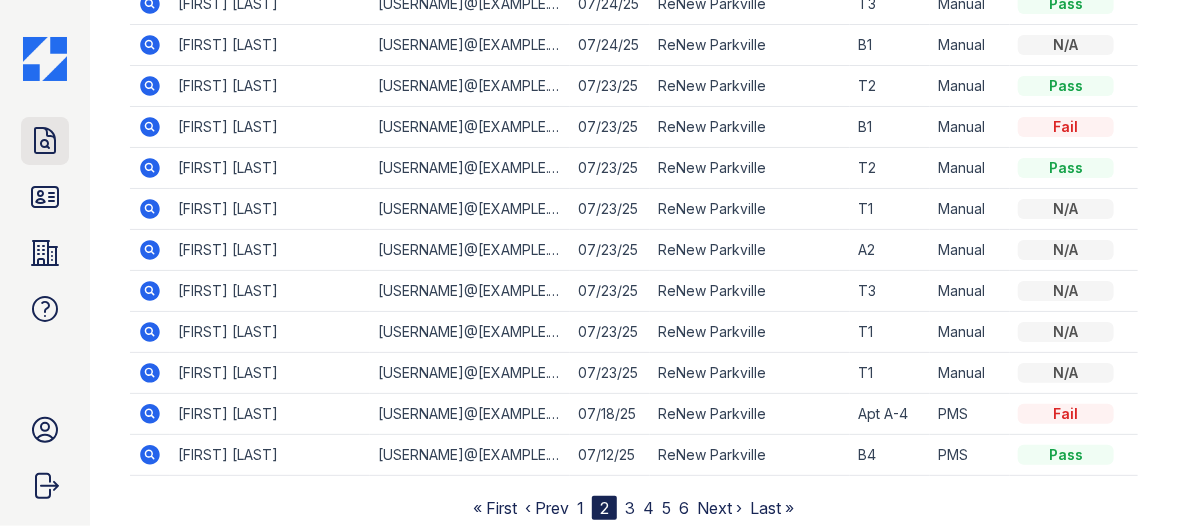 click 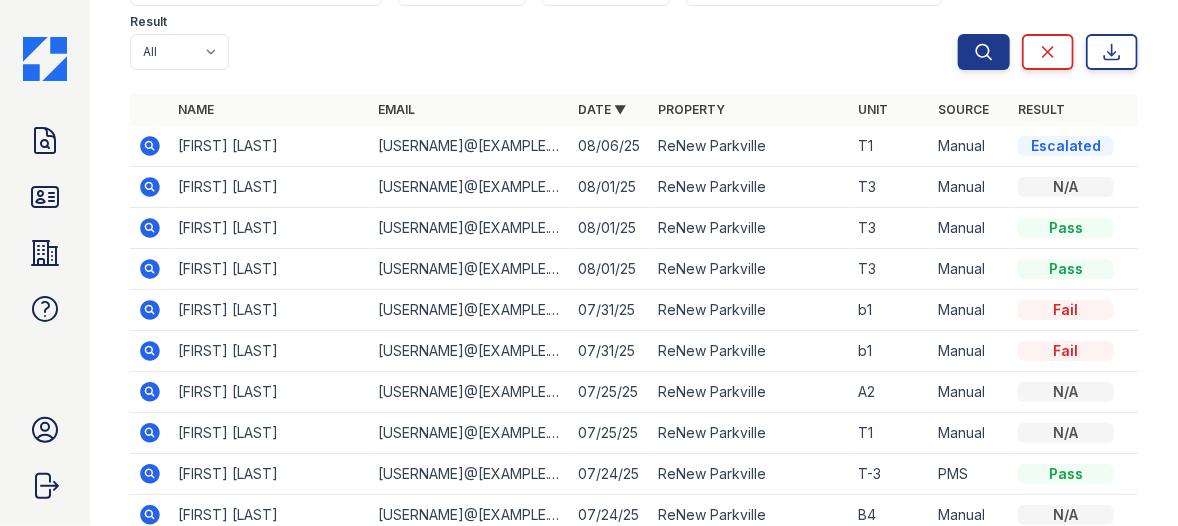 scroll, scrollTop: 200, scrollLeft: 0, axis: vertical 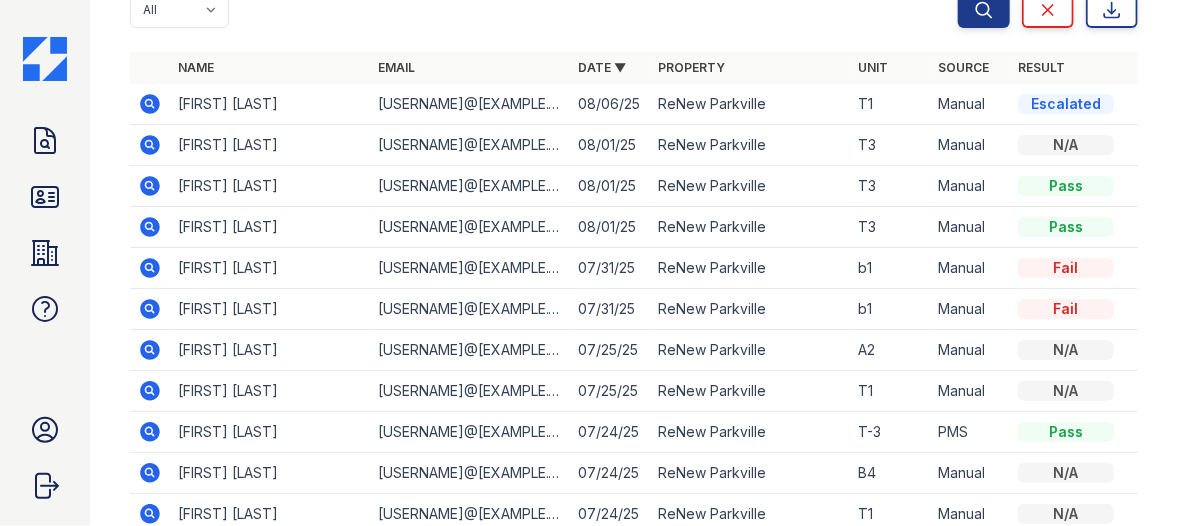 click 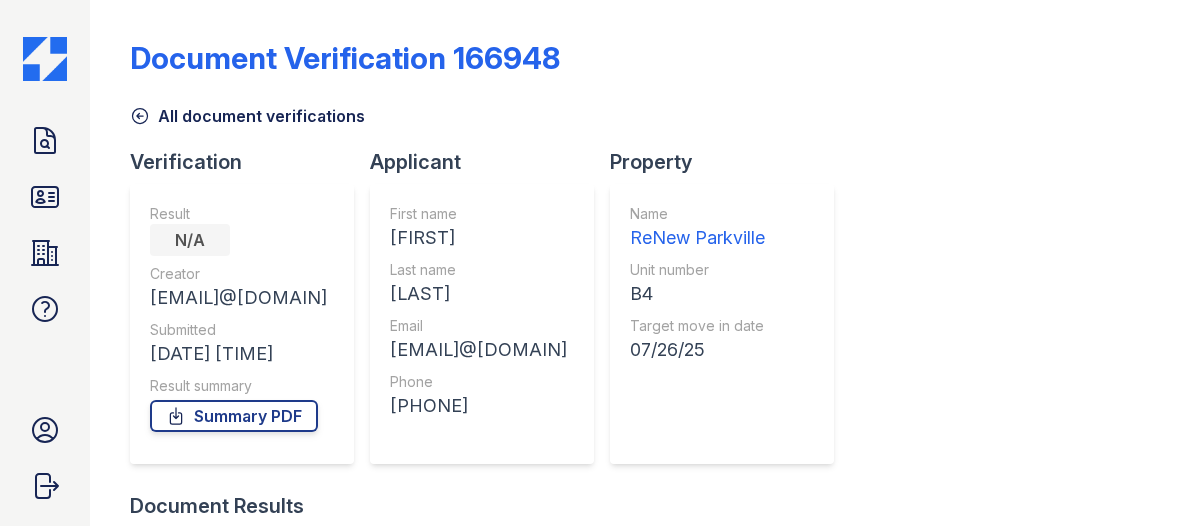 scroll, scrollTop: 0, scrollLeft: 0, axis: both 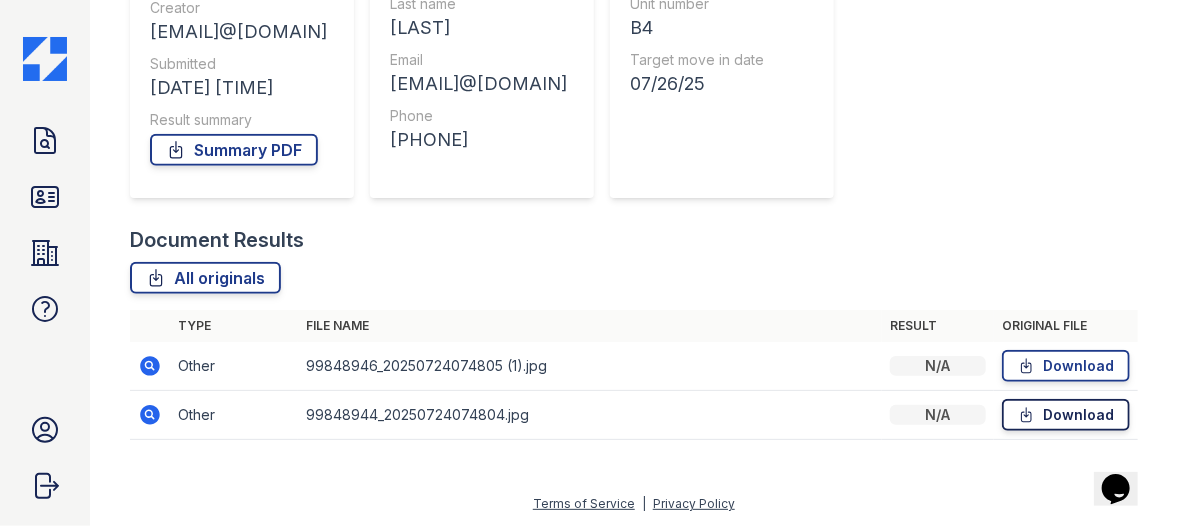 click on "Download" at bounding box center (1066, 415) 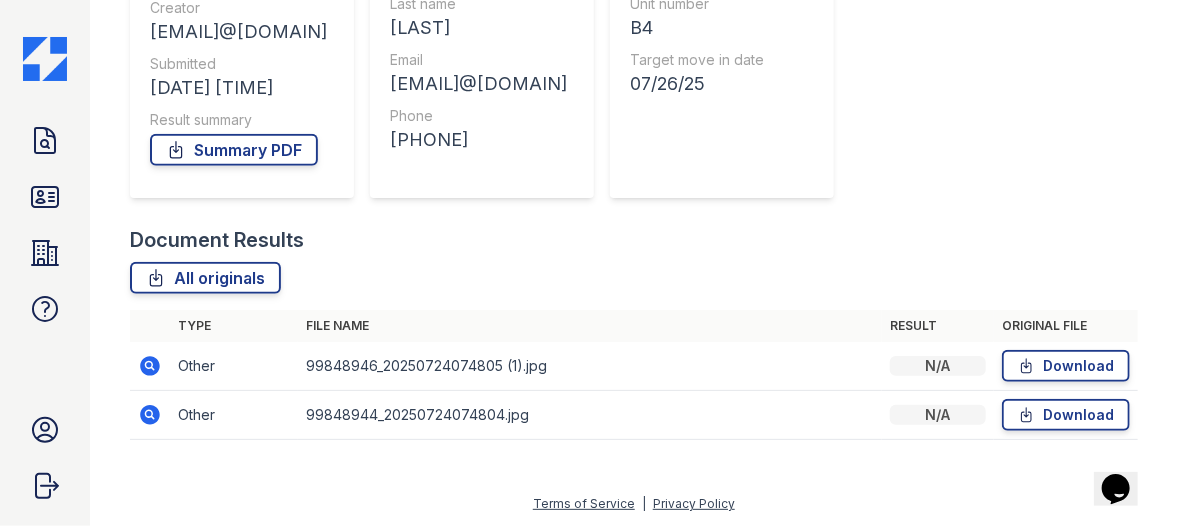 click on "Applicant
First name
Dominique
Last name
Shannon-Queen
Email
snoopshannonx2@gmail.com
Phone
+12524066426" at bounding box center [490, 54] 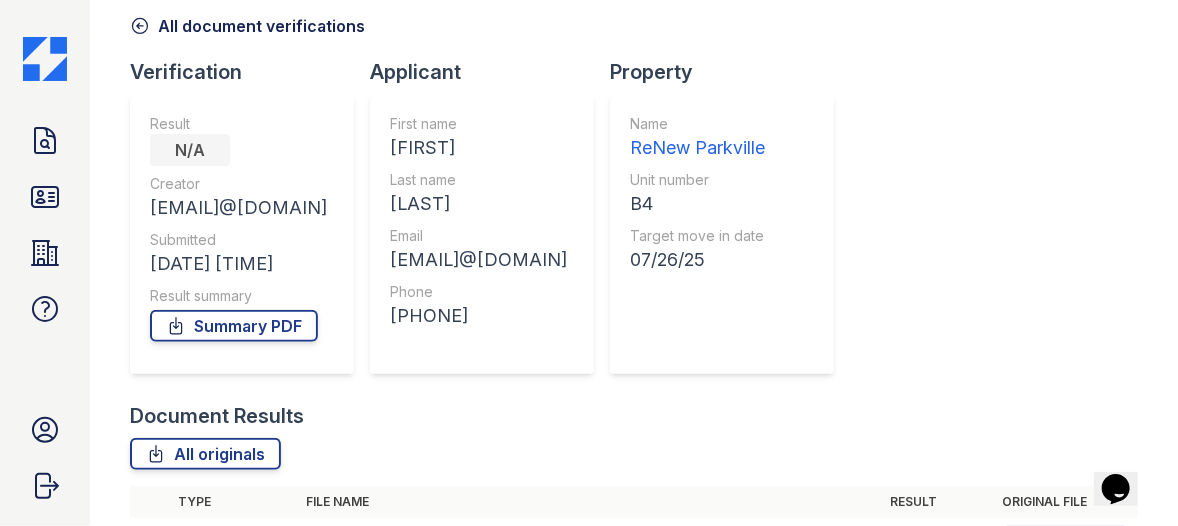 scroll, scrollTop: 0, scrollLeft: 0, axis: both 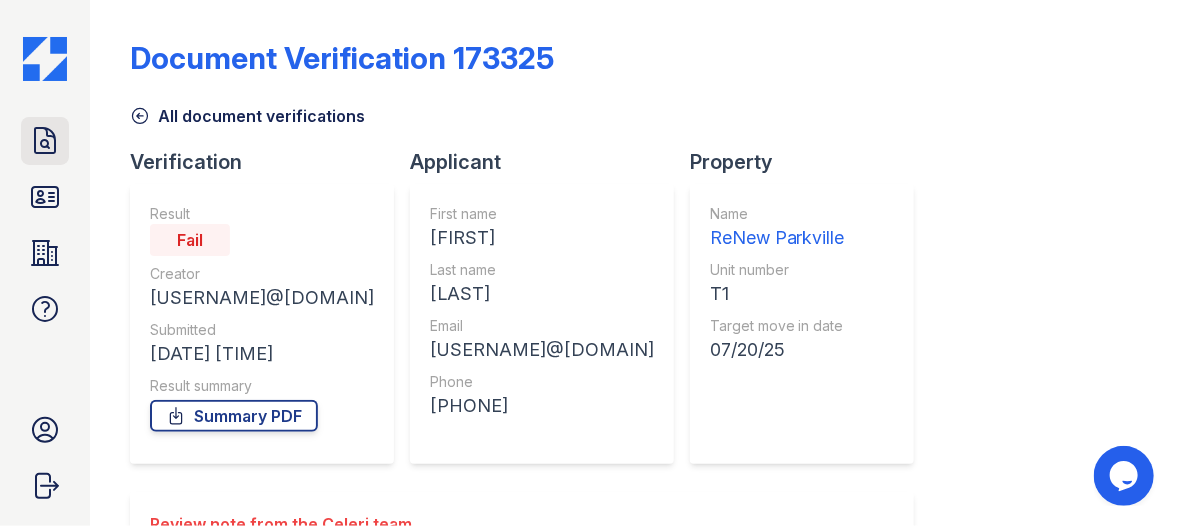 click 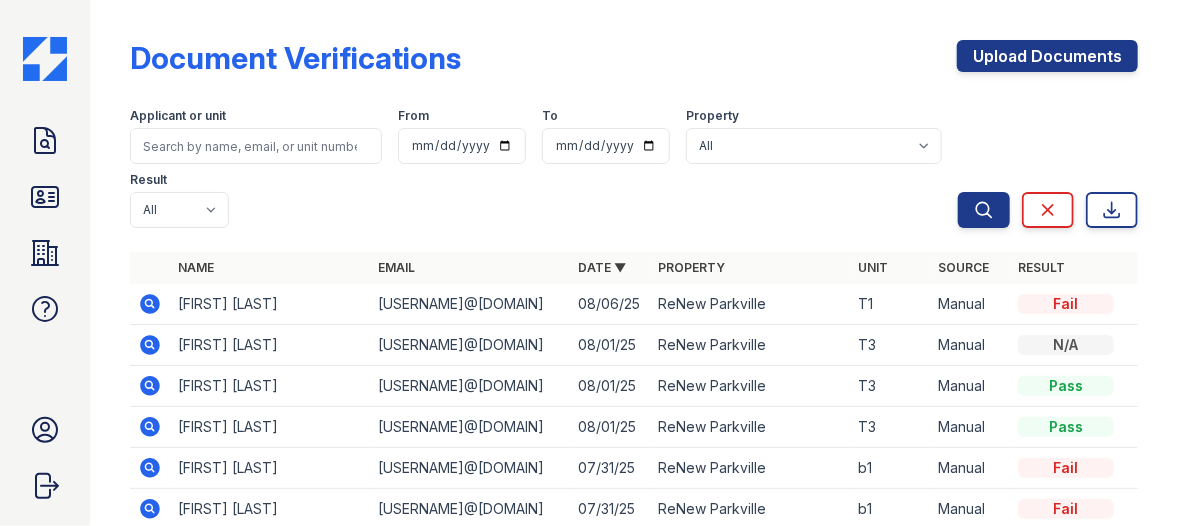 click 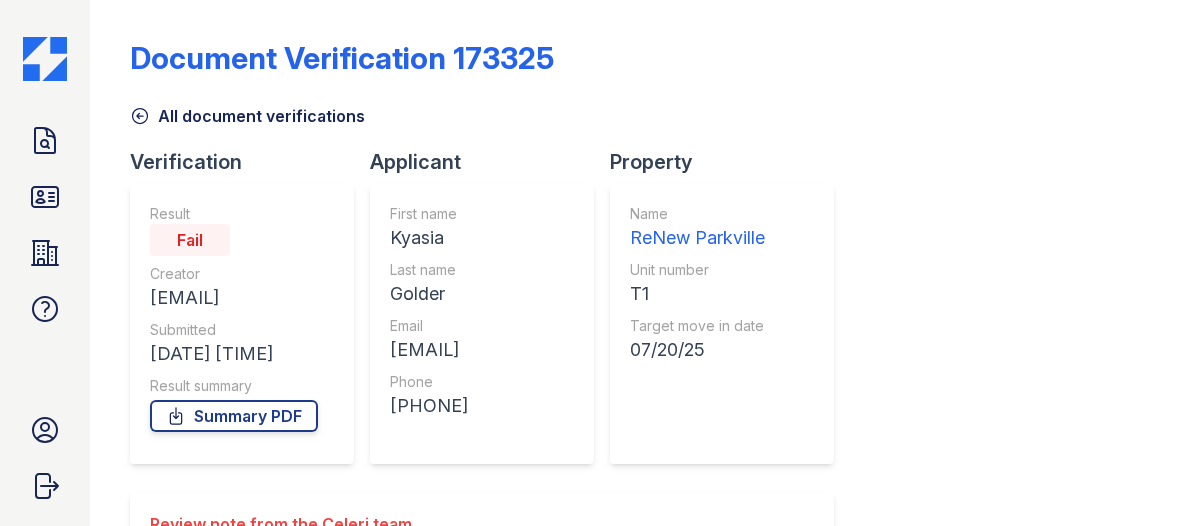 scroll, scrollTop: 0, scrollLeft: 0, axis: both 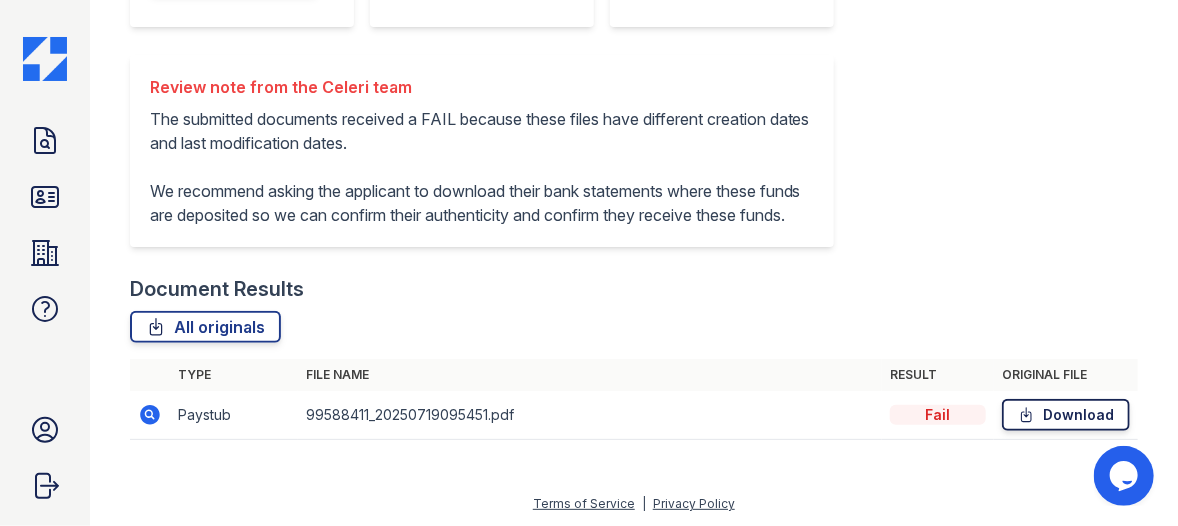 click on "Download" at bounding box center (1066, 415) 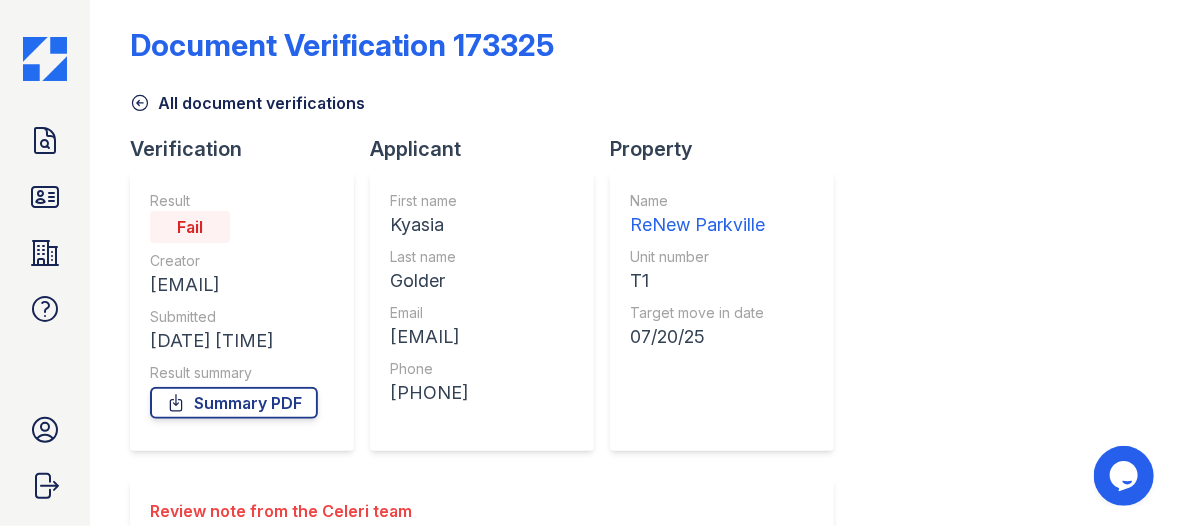 scroll, scrollTop: 0, scrollLeft: 0, axis: both 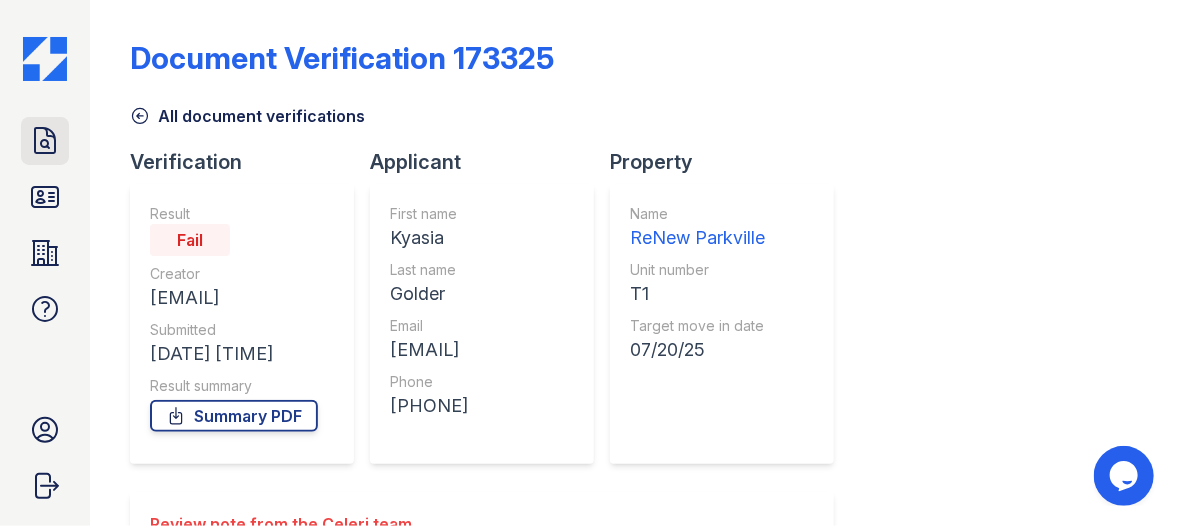 click 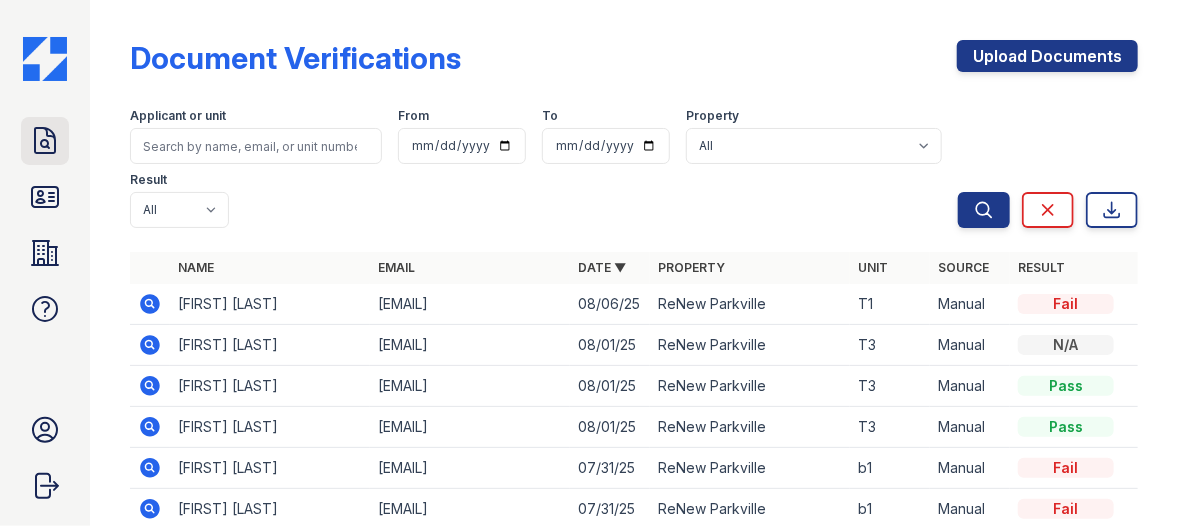 click 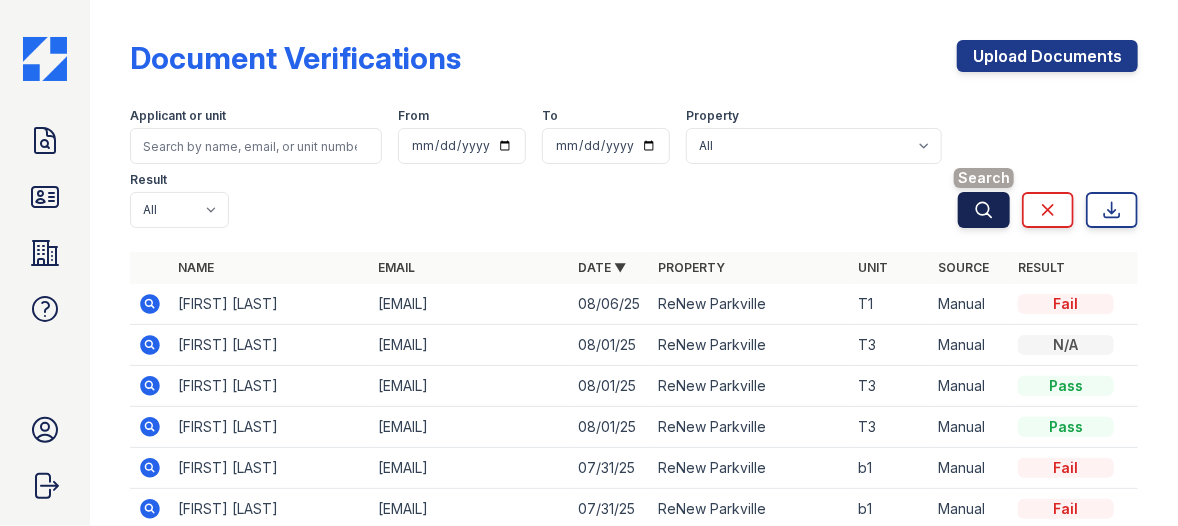 click 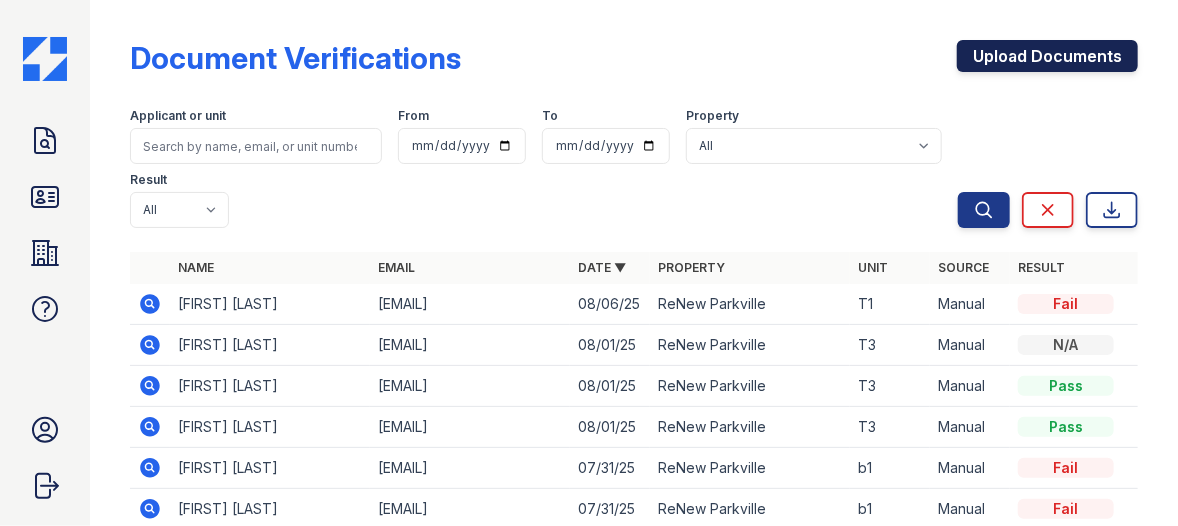 click on "Upload Documents" at bounding box center (1047, 56) 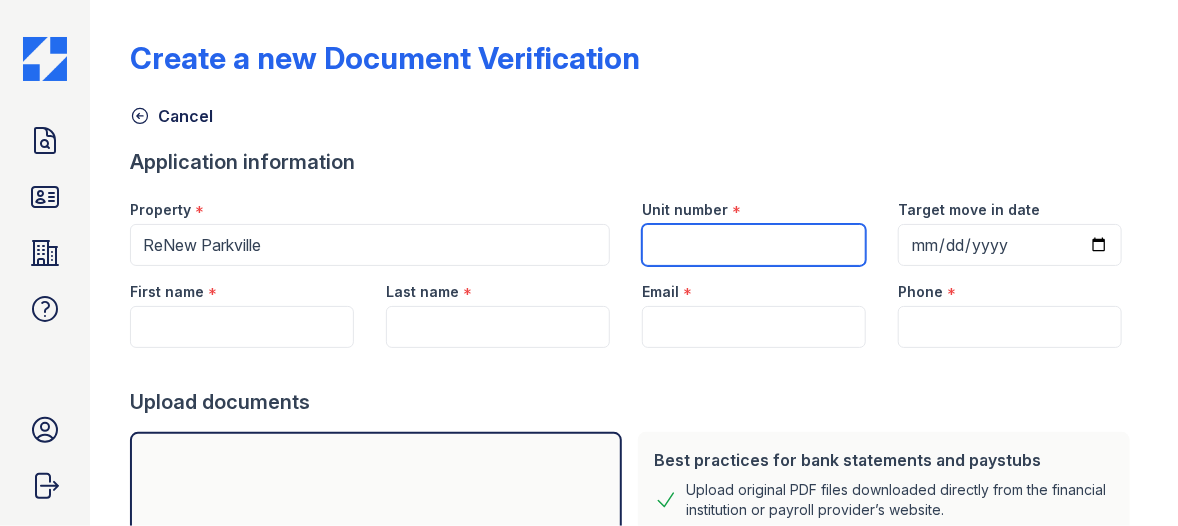 click on "Unit number" at bounding box center (754, 245) 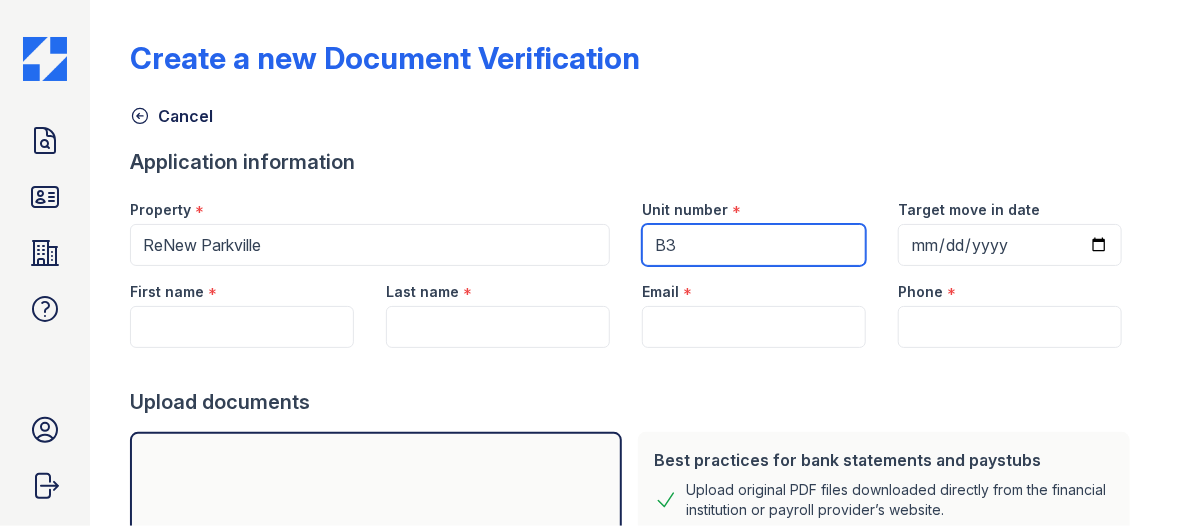 type on "B3" 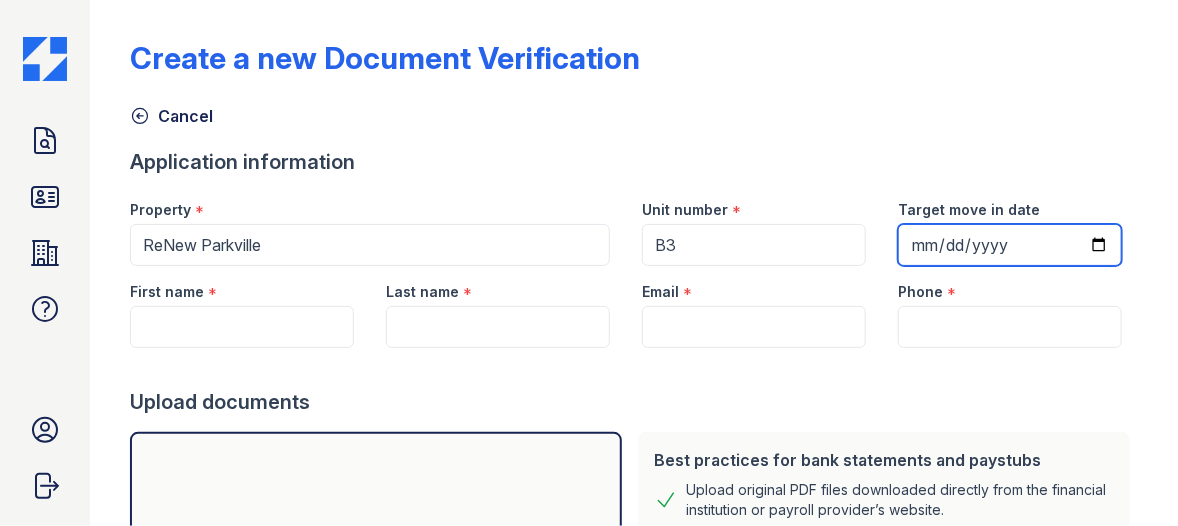 type on "2025-07-03" 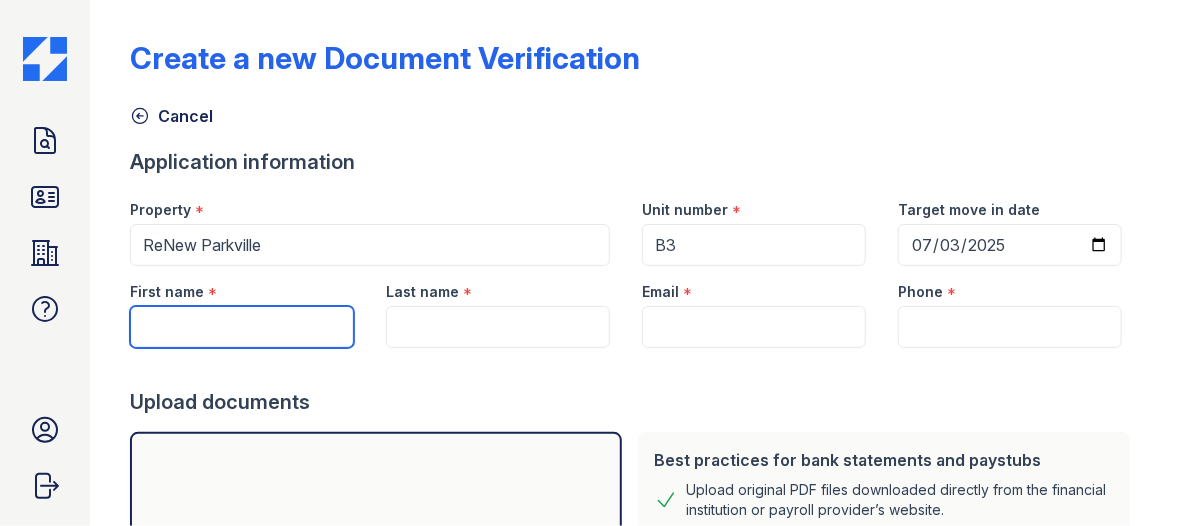 click on "First name" at bounding box center [242, 327] 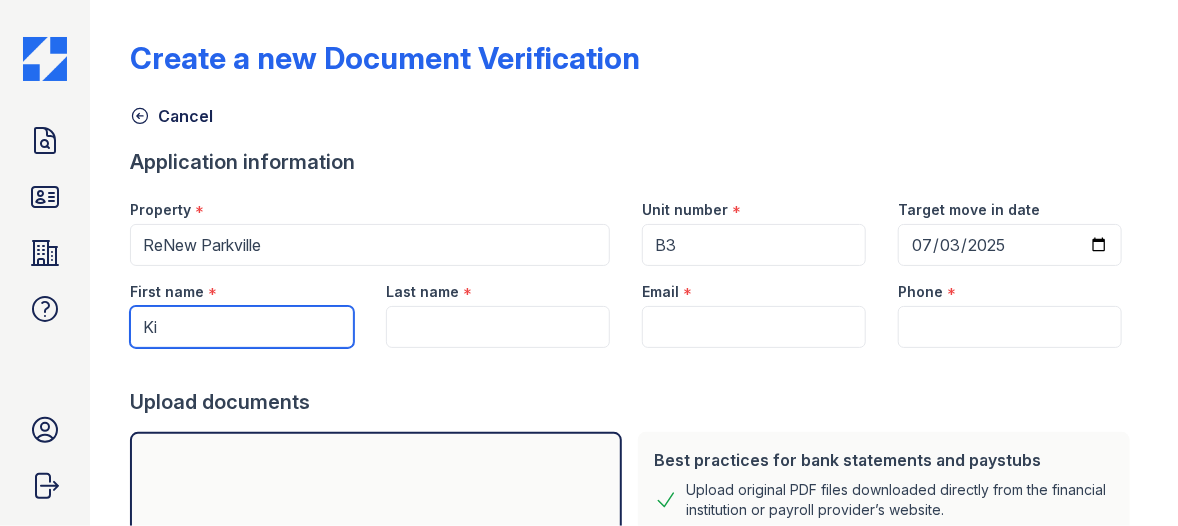 type on "K" 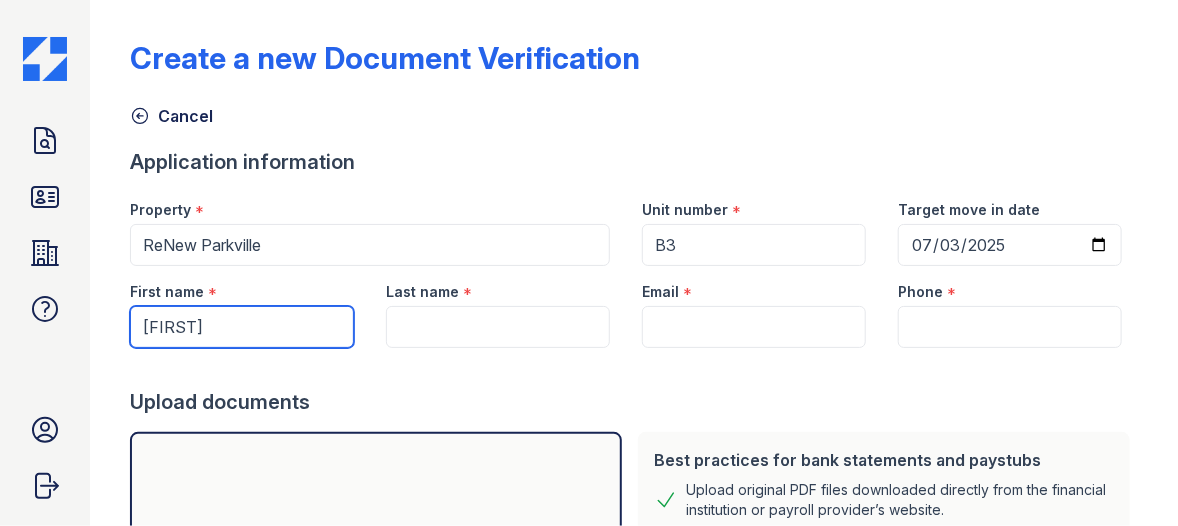 type on "Lisa" 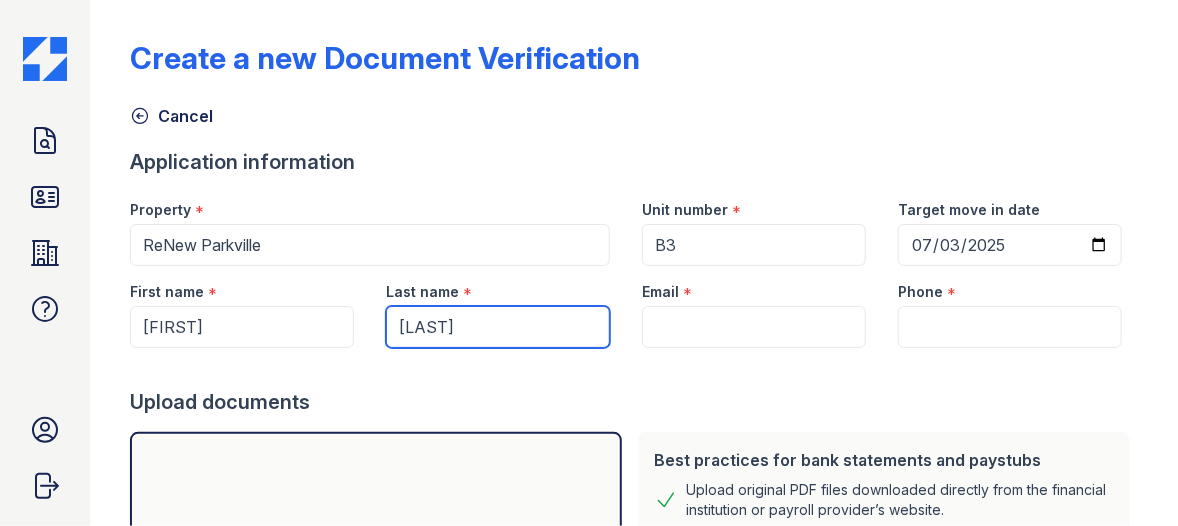 type on "McDowell" 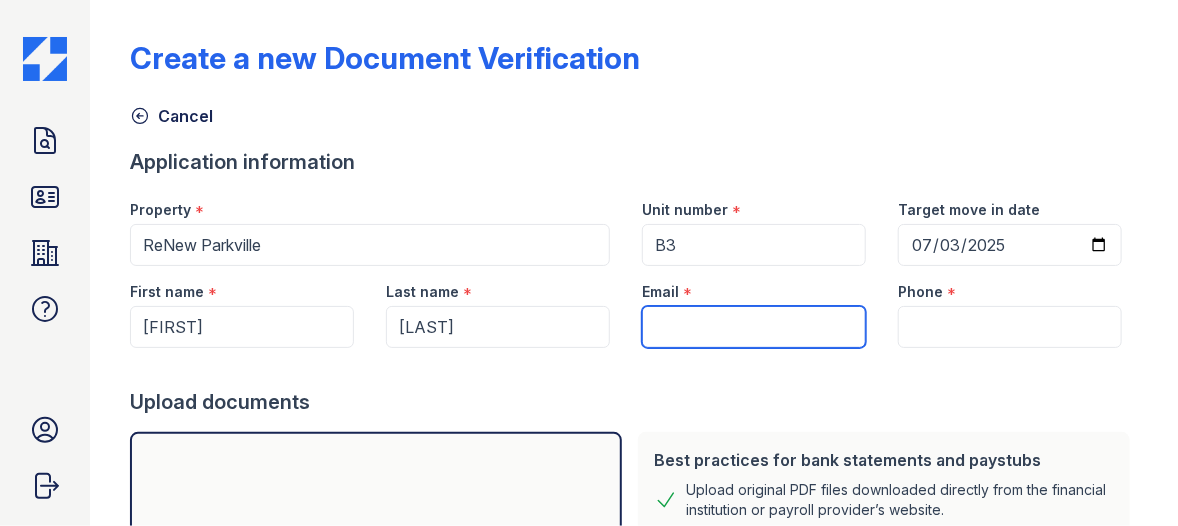 paste on "lmcdowell1278@gmail.com" 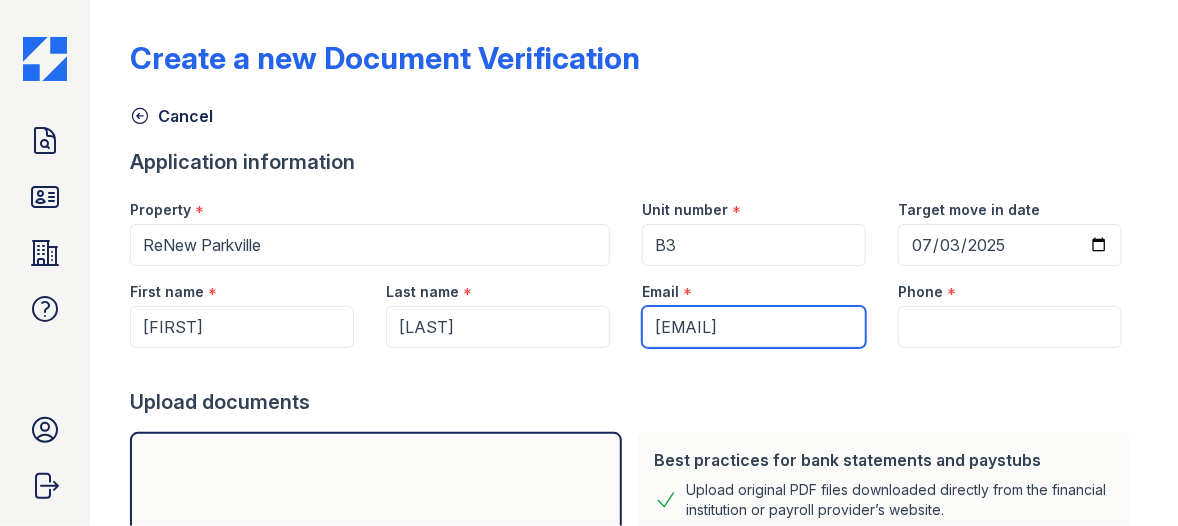 scroll, scrollTop: 0, scrollLeft: 7, axis: horizontal 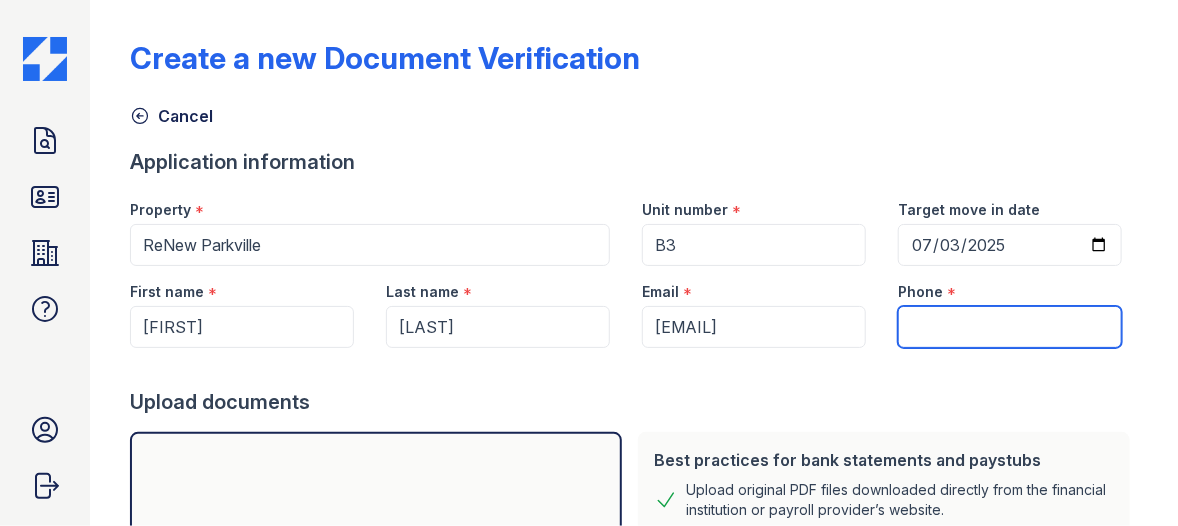 paste on "(443) 632-8268" 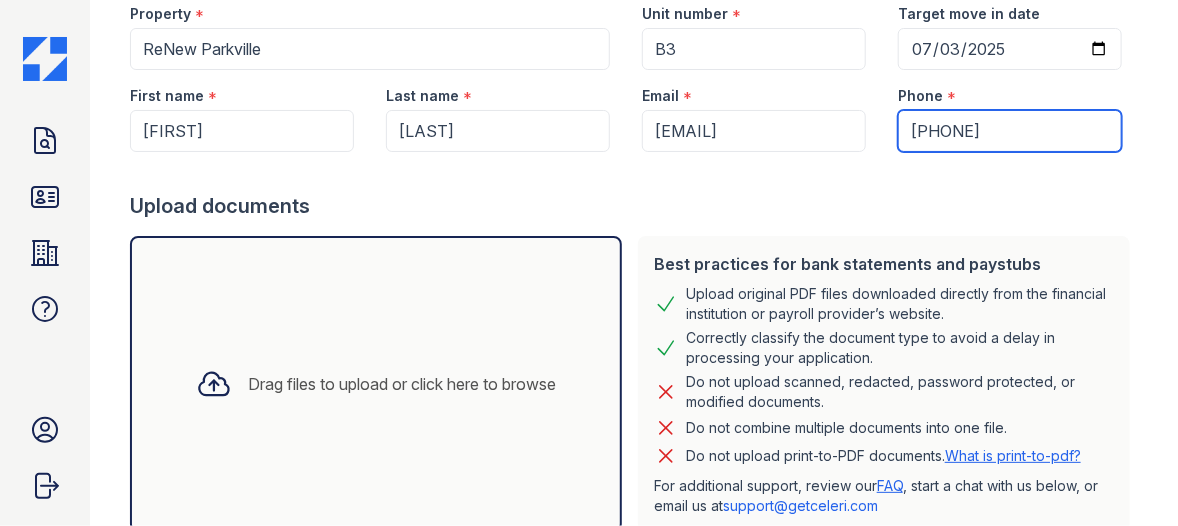 scroll, scrollTop: 200, scrollLeft: 0, axis: vertical 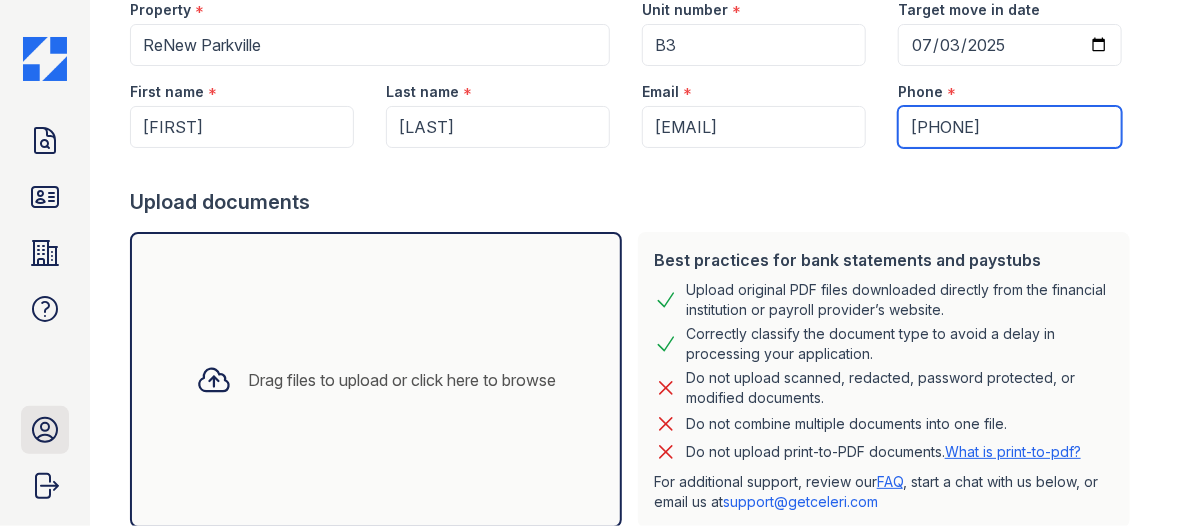 type on "(443) 632-8268" 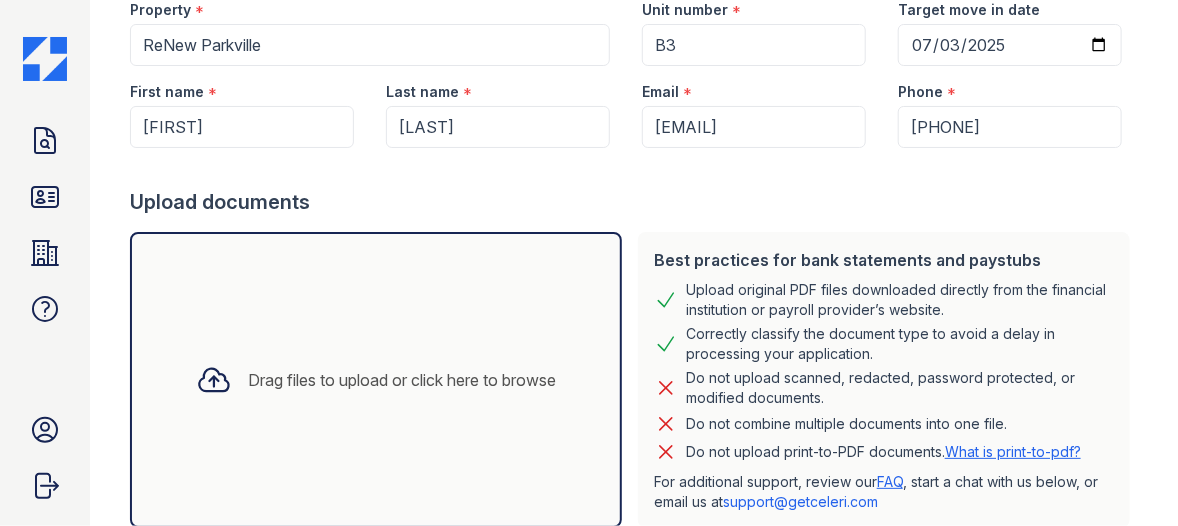 click 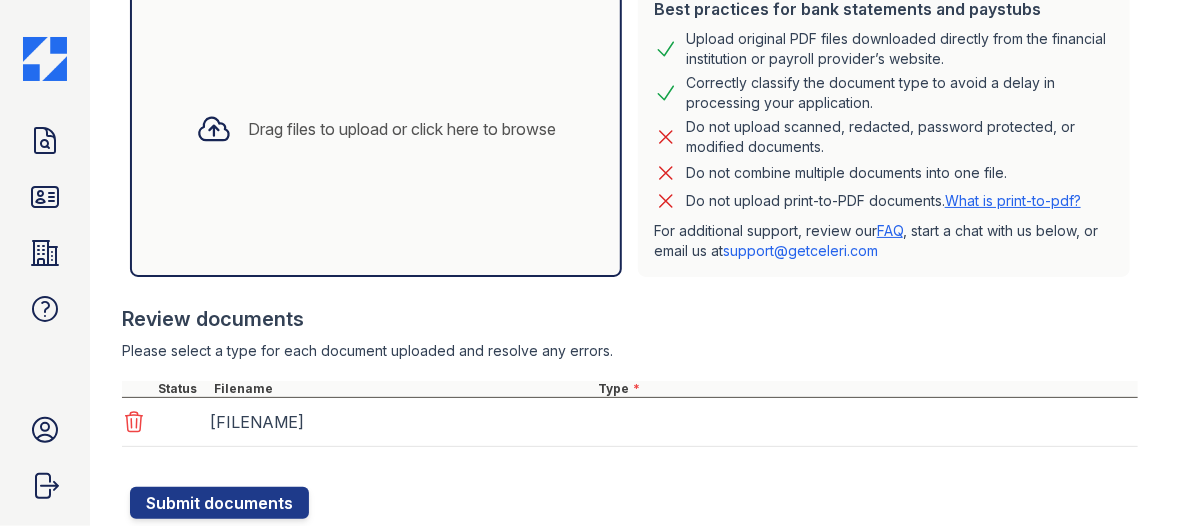 scroll, scrollTop: 500, scrollLeft: 0, axis: vertical 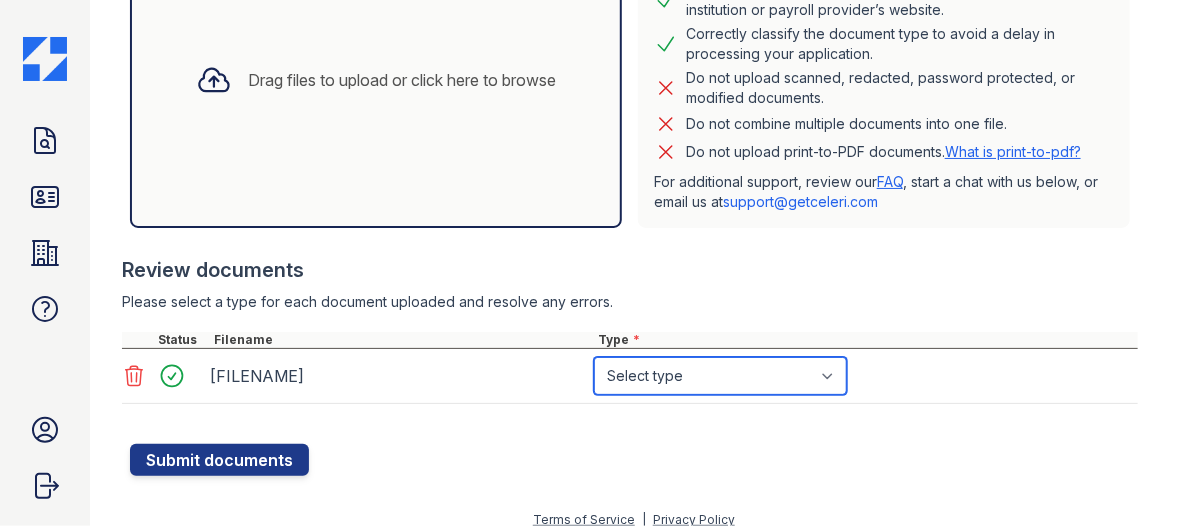 click on "Select type
Paystub
Bank Statement
Offer Letter
Tax Documents
Benefit Award Letter
Investment Account Statement
Other" at bounding box center (720, 376) 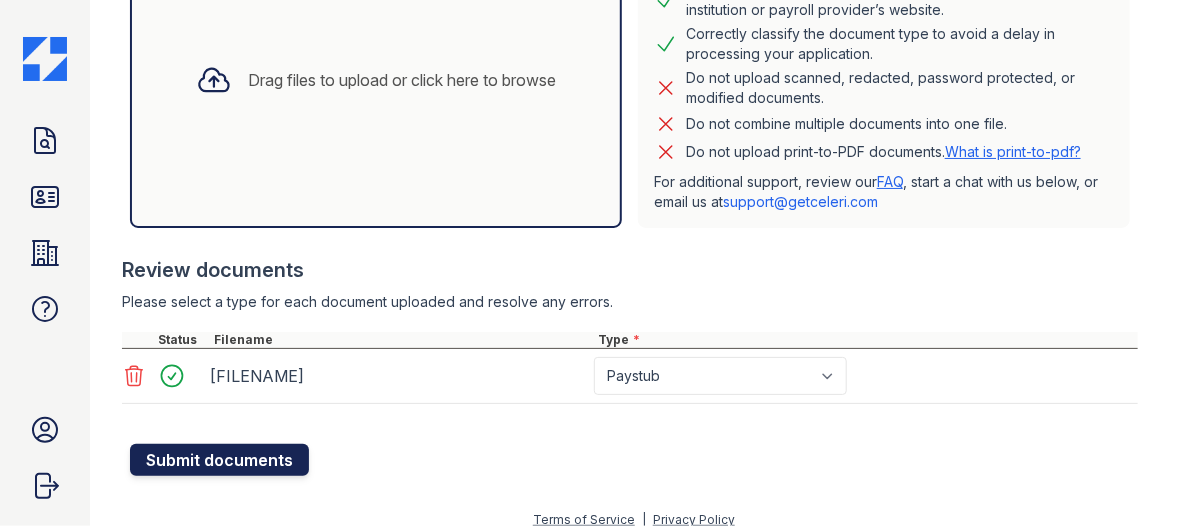 click on "Submit documents" at bounding box center [219, 460] 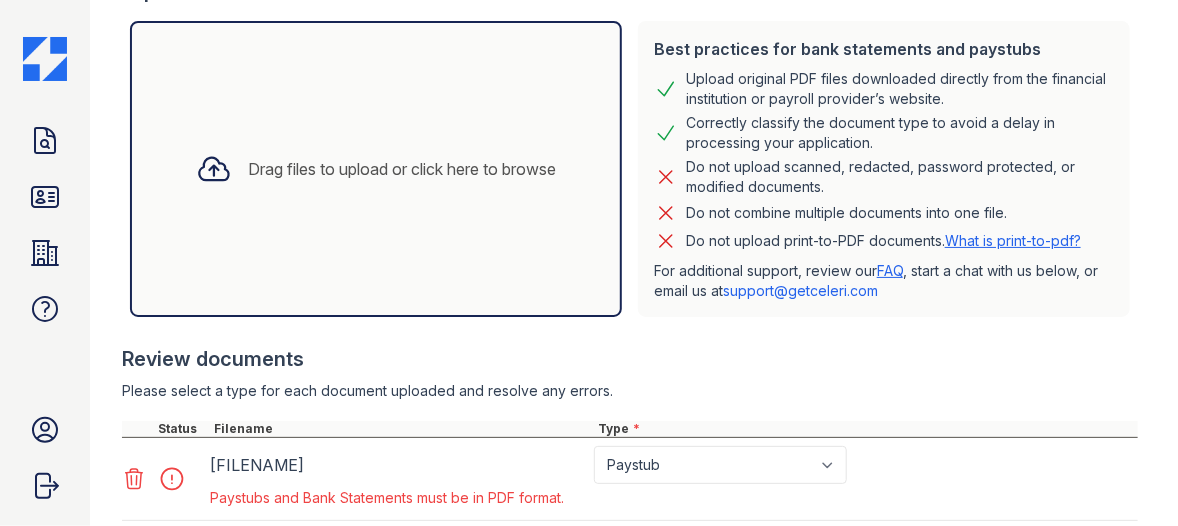 scroll, scrollTop: 598, scrollLeft: 0, axis: vertical 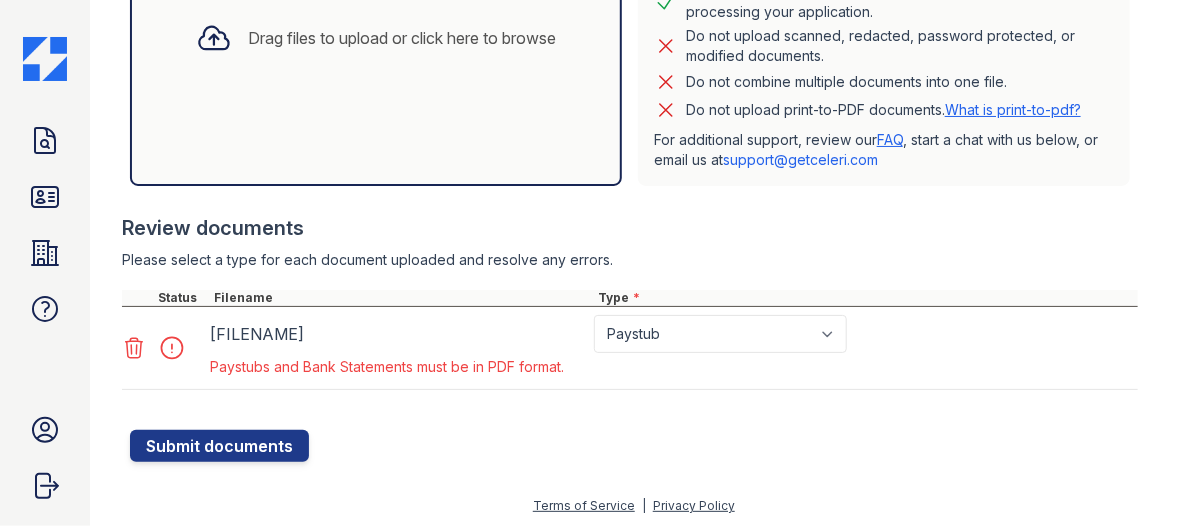click 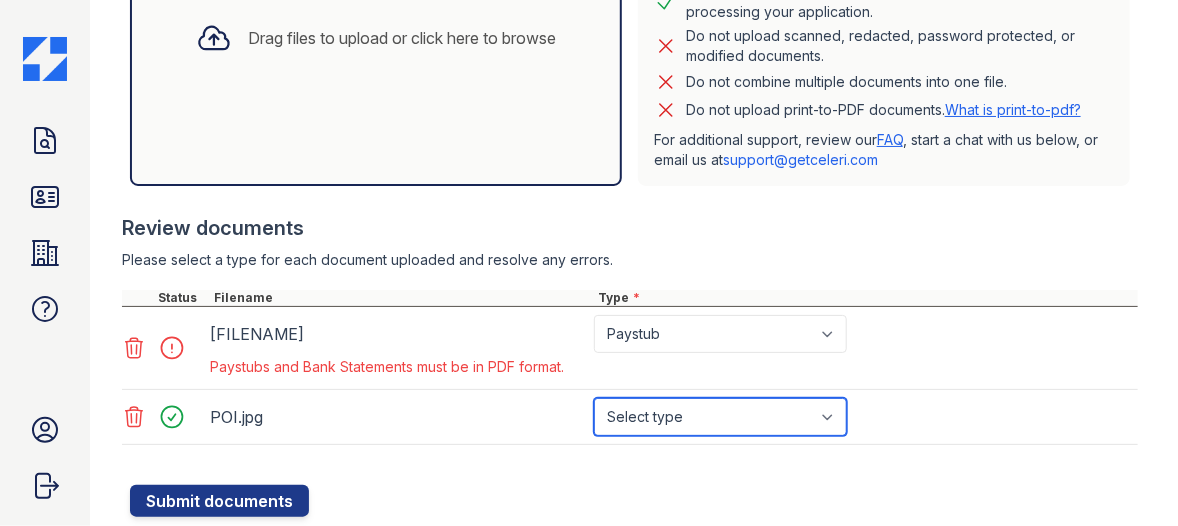 click on "Select type
Paystub
Bank Statement
Offer Letter
Tax Documents
Benefit Award Letter
Investment Account Statement
Other" at bounding box center [720, 417] 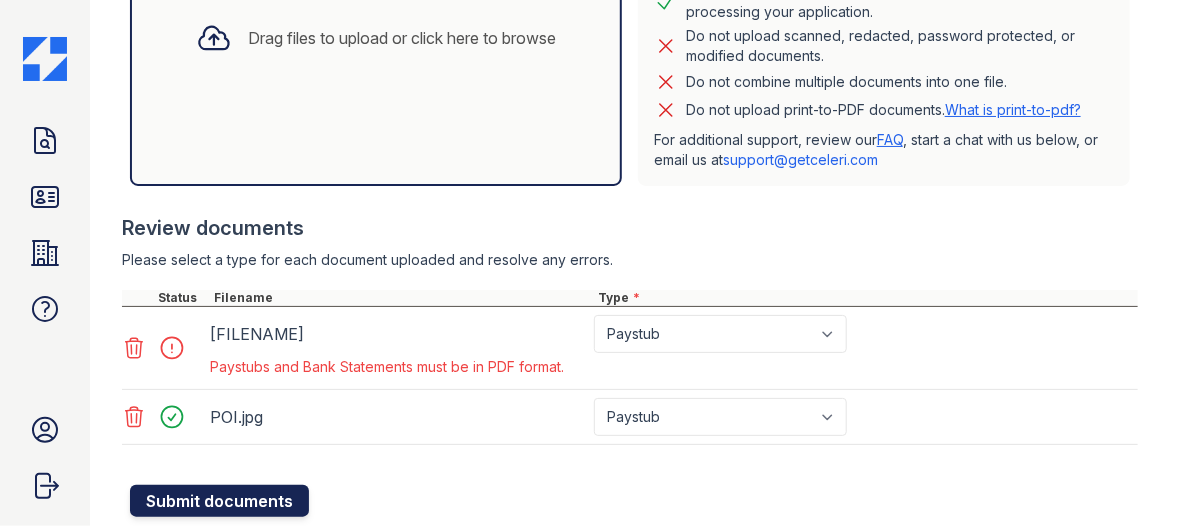 click on "Submit documents" at bounding box center [219, 501] 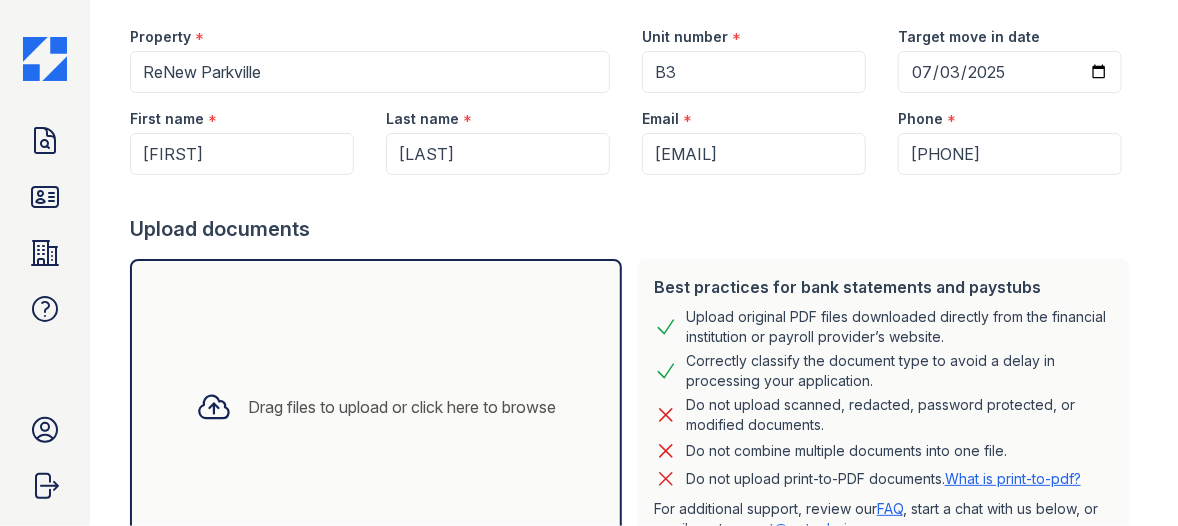 scroll, scrollTop: 200, scrollLeft: 0, axis: vertical 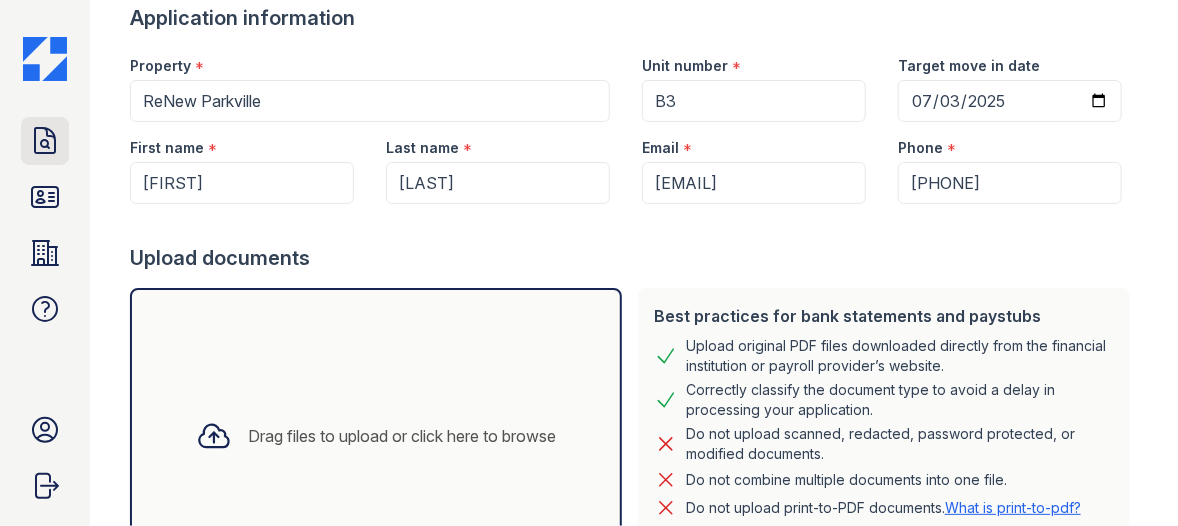 click 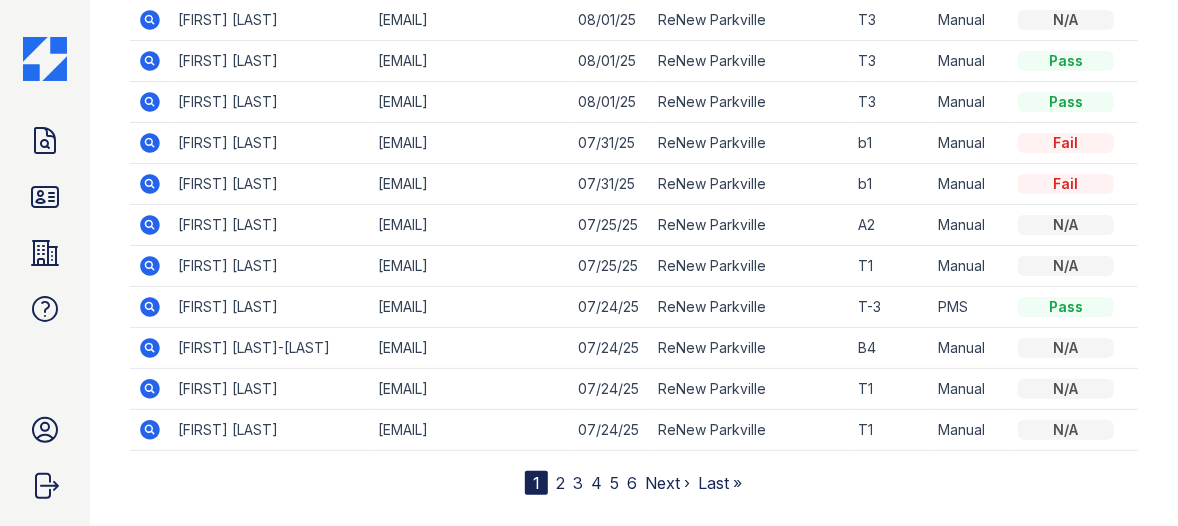 scroll, scrollTop: 356, scrollLeft: 0, axis: vertical 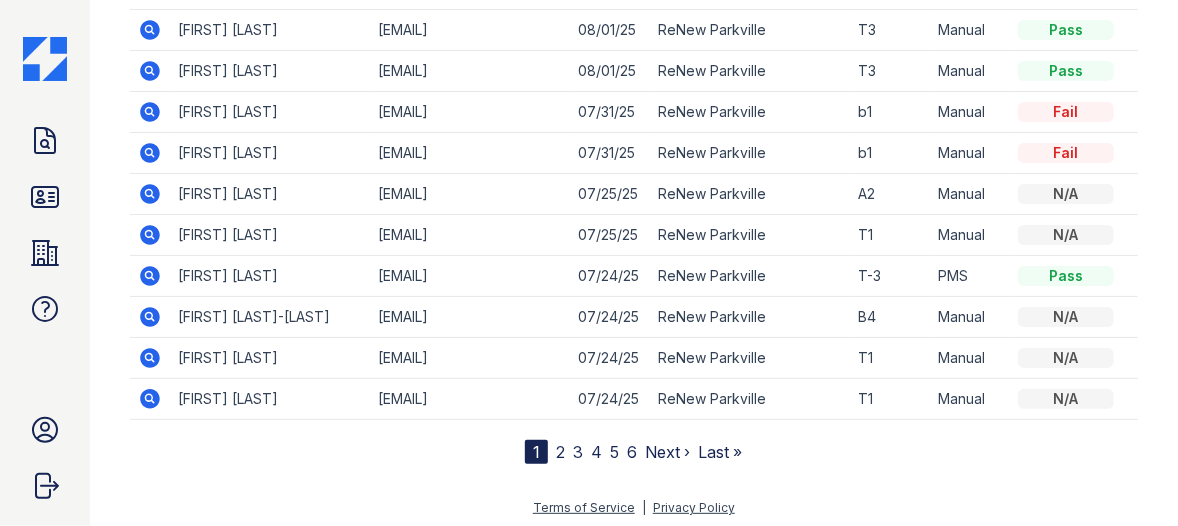 click on "2" at bounding box center [560, 452] 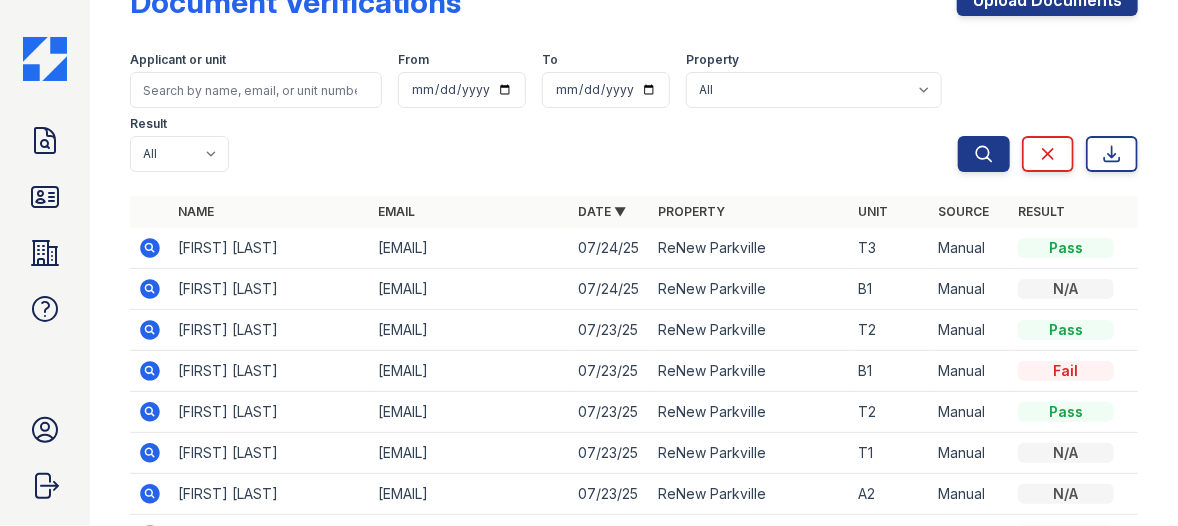 scroll, scrollTop: 200, scrollLeft: 0, axis: vertical 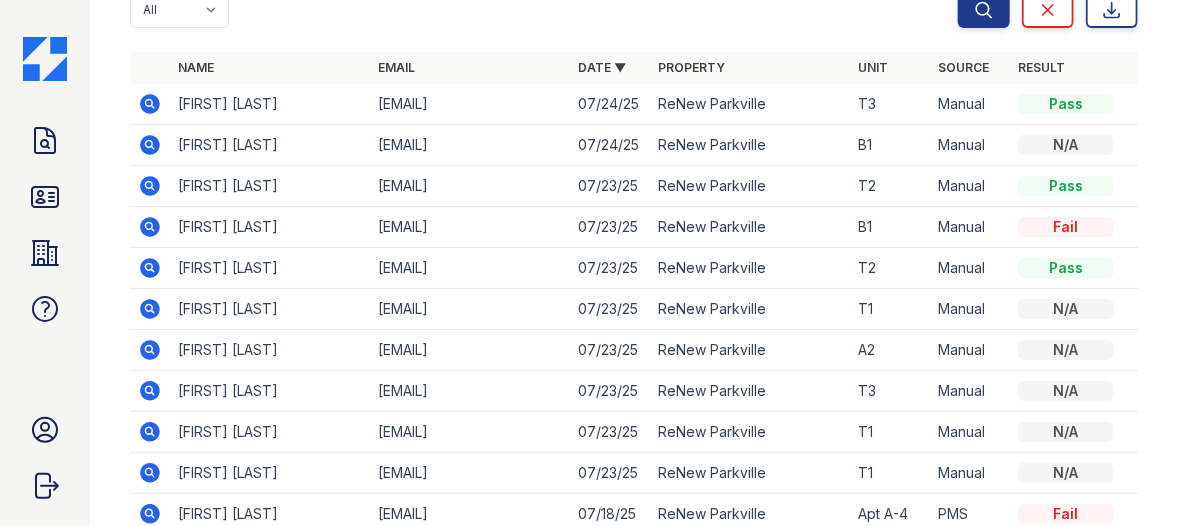 click 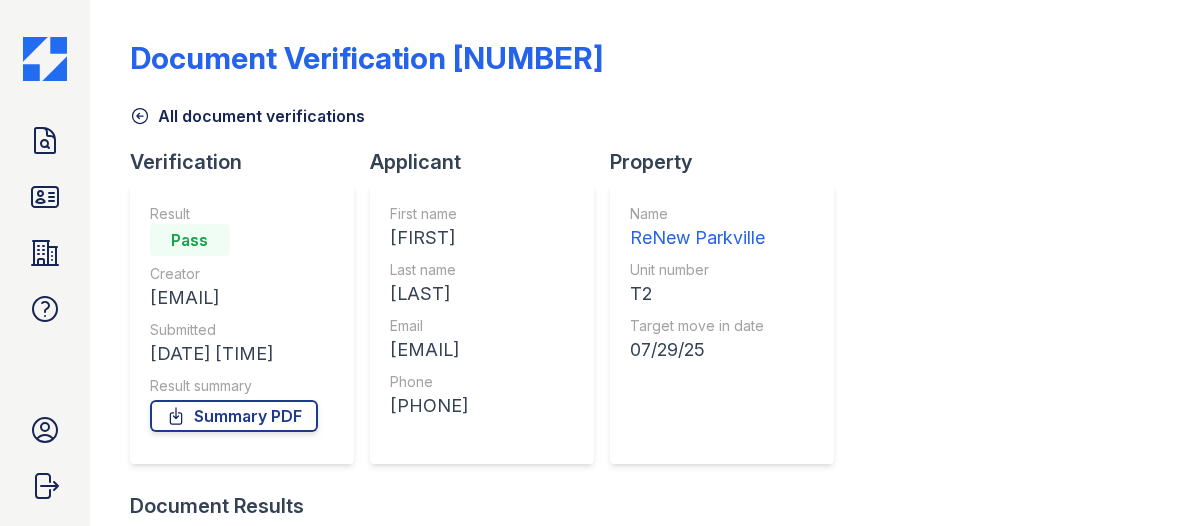 scroll, scrollTop: 0, scrollLeft: 0, axis: both 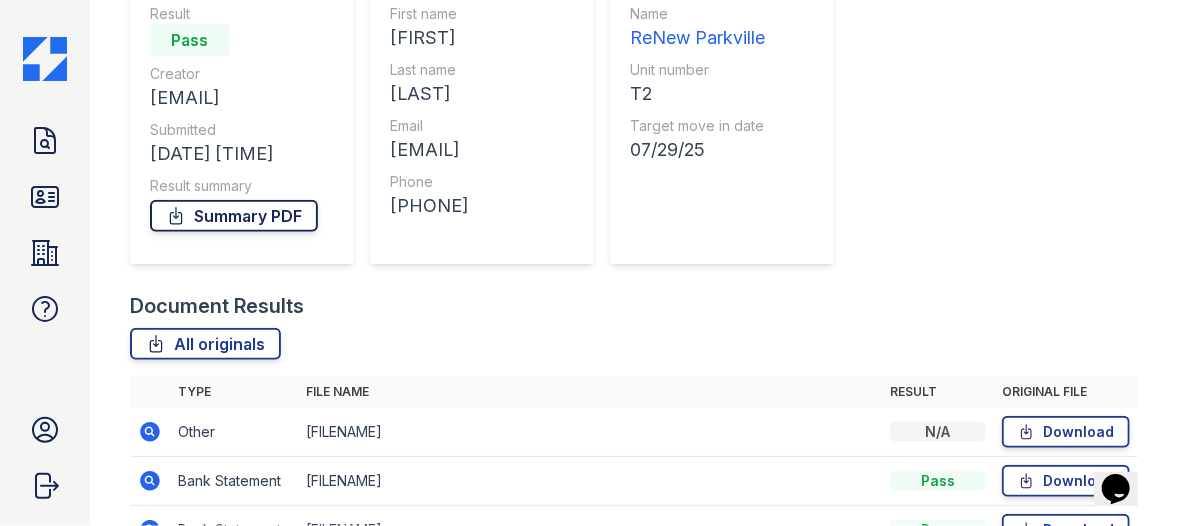 click on "Summary PDF" at bounding box center [234, 216] 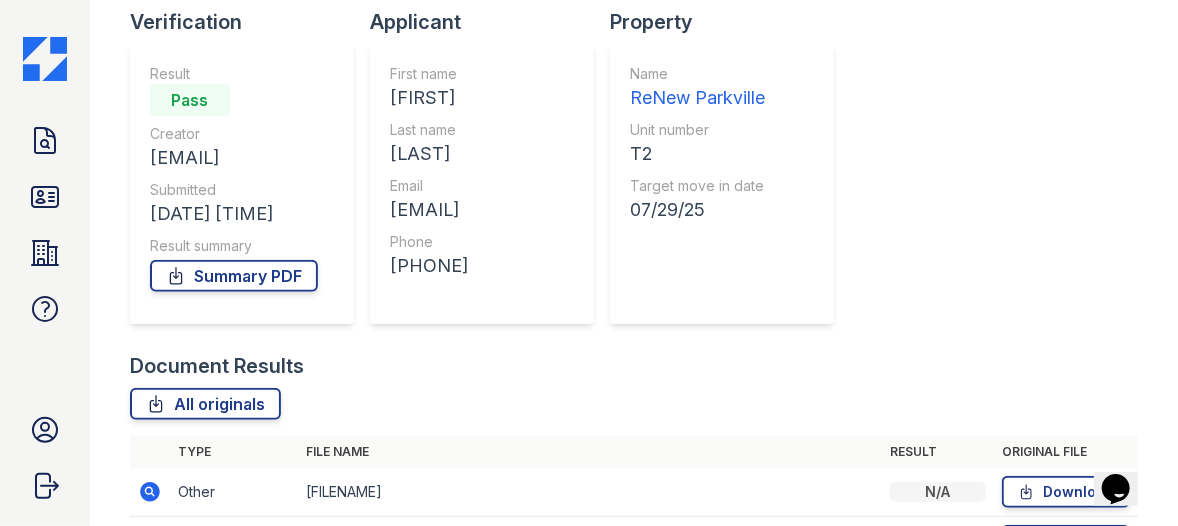 scroll, scrollTop: 100, scrollLeft: 0, axis: vertical 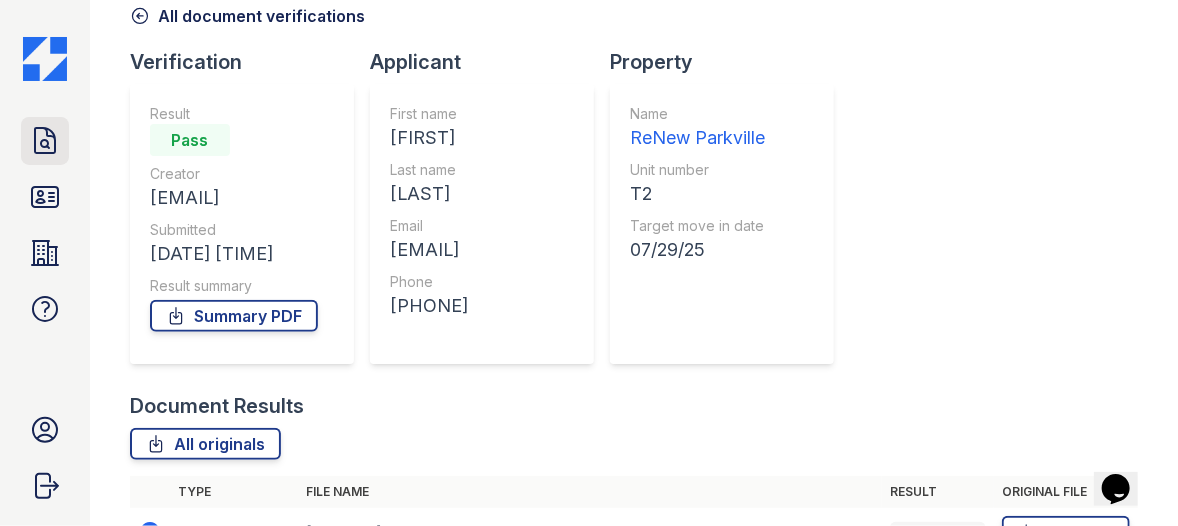 click 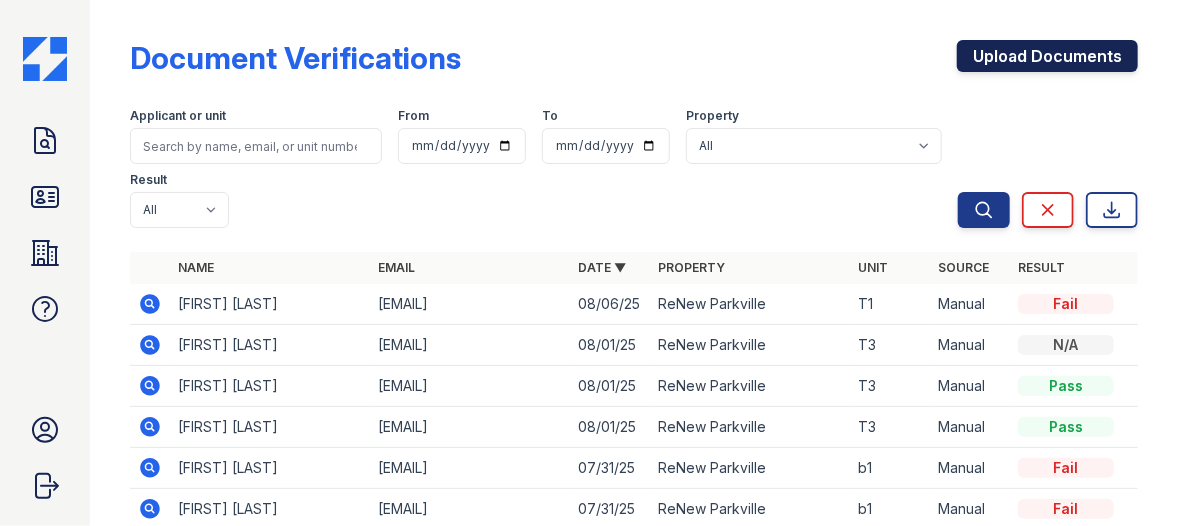 click on "Upload Documents" at bounding box center [1047, 56] 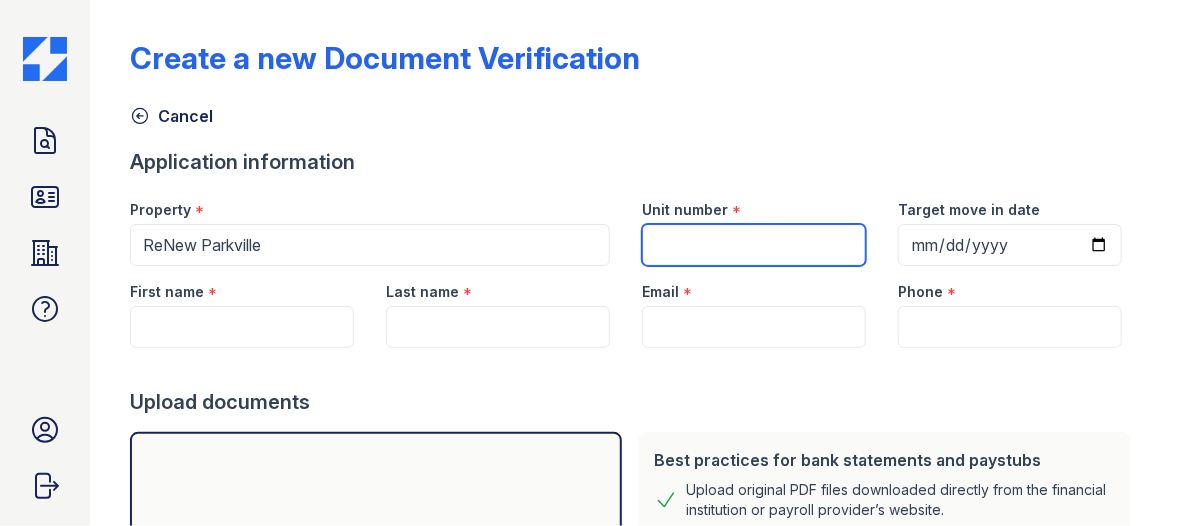 click on "Unit number" at bounding box center (754, 245) 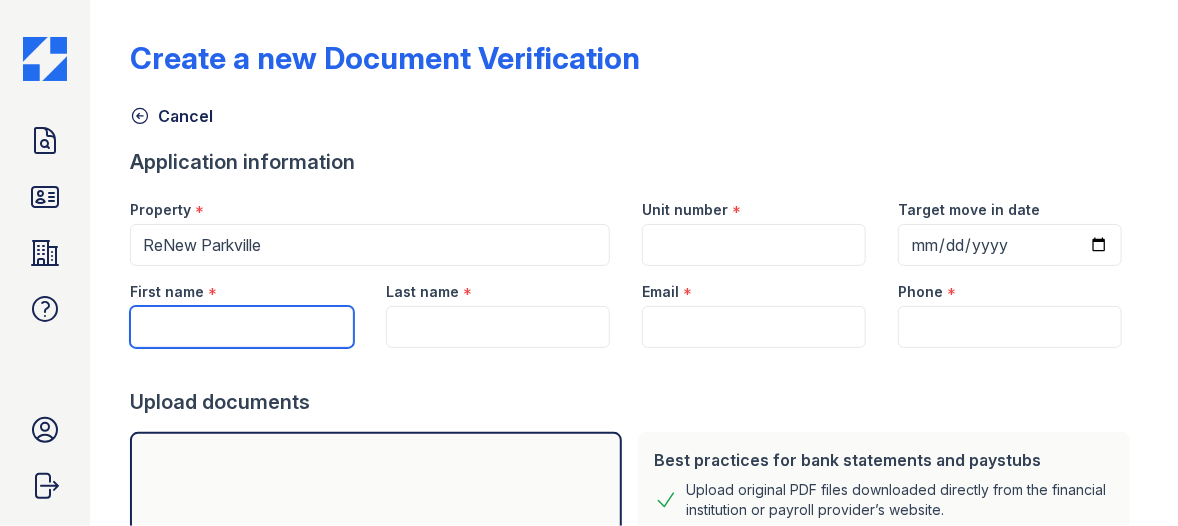 click on "First name" at bounding box center [242, 327] 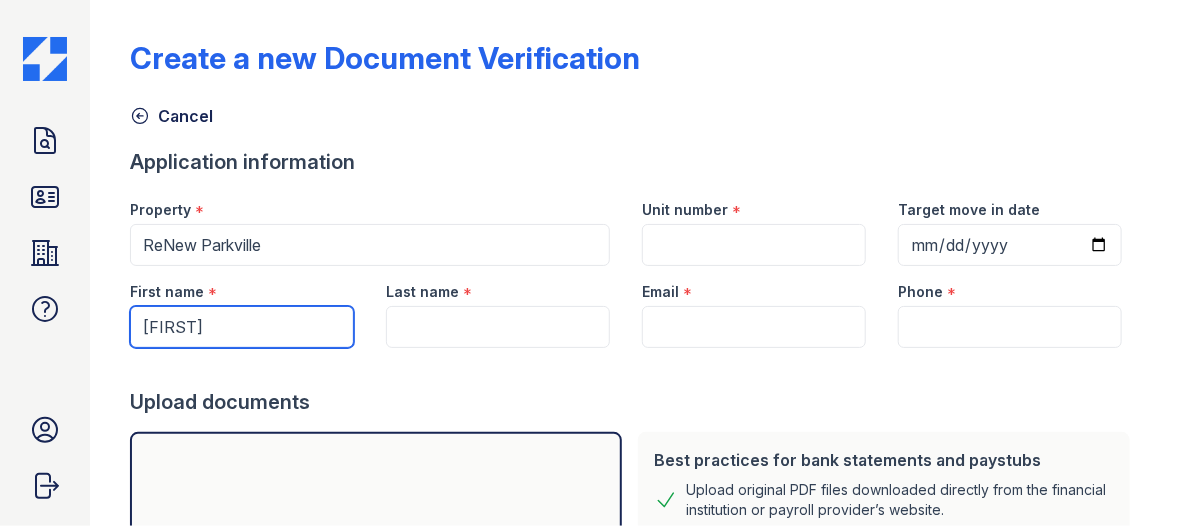 type on "[FIRST]" 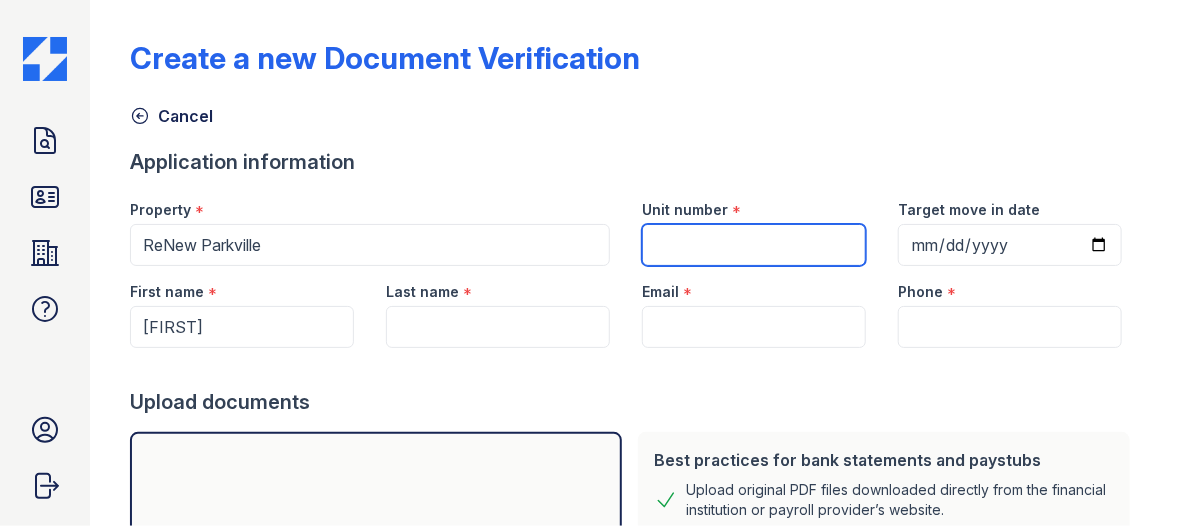 type on "[LAST]" 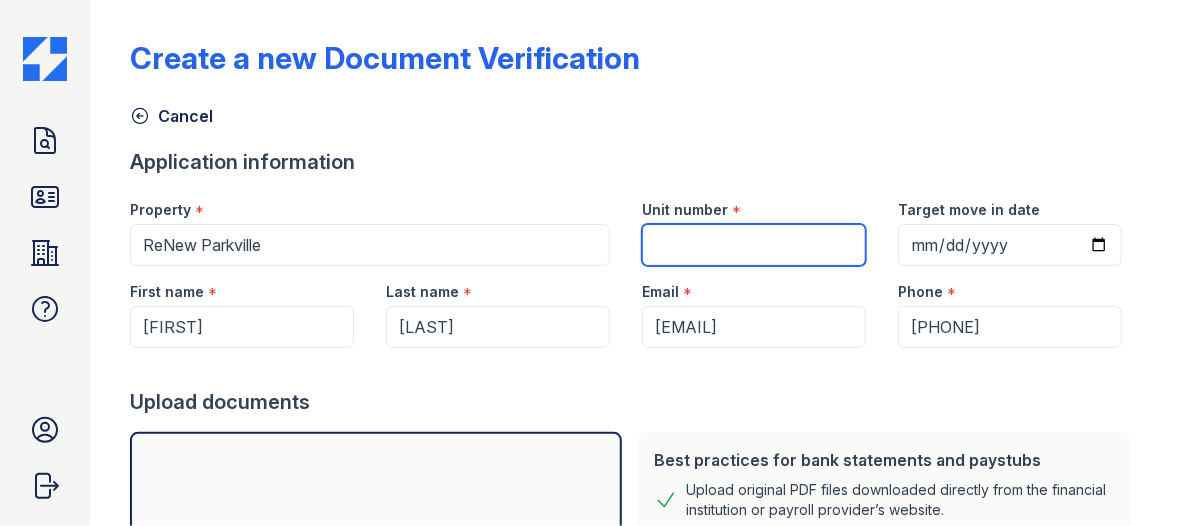 click on "Unit number" at bounding box center [754, 245] 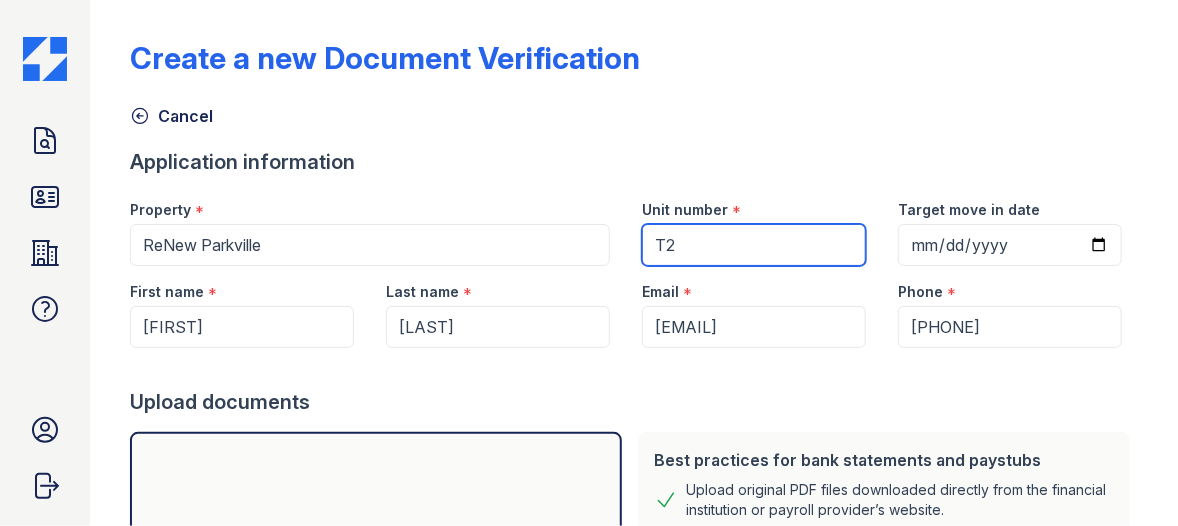 type on "T2" 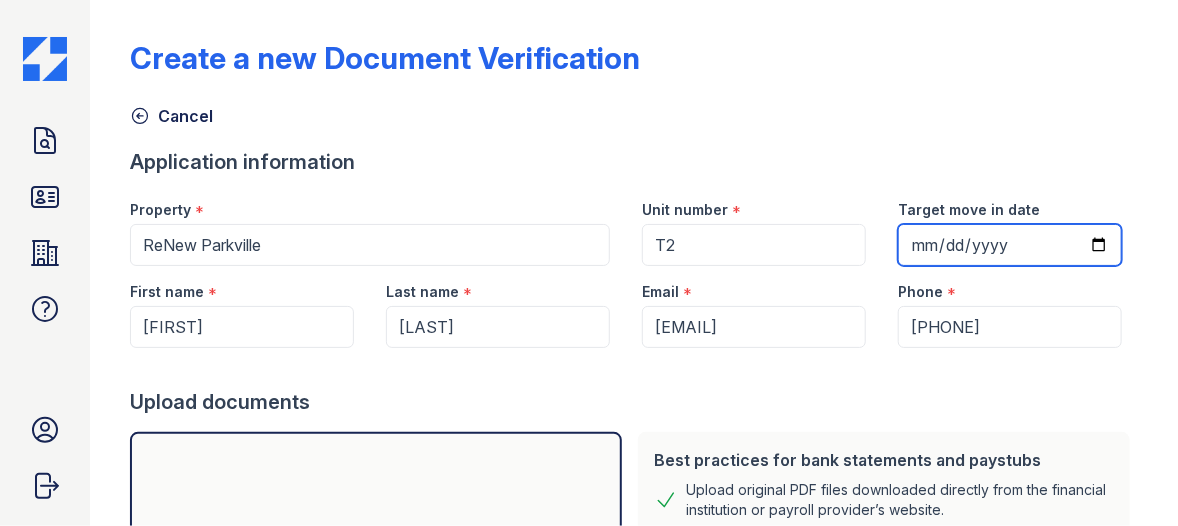 click on "Target move in date" at bounding box center [1010, 245] 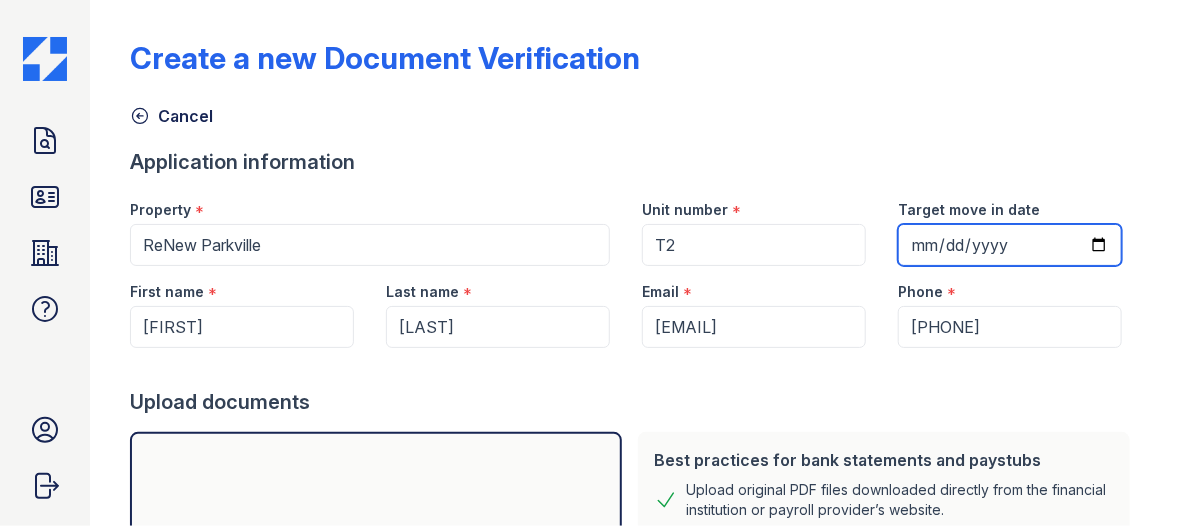 type on "[DATE]" 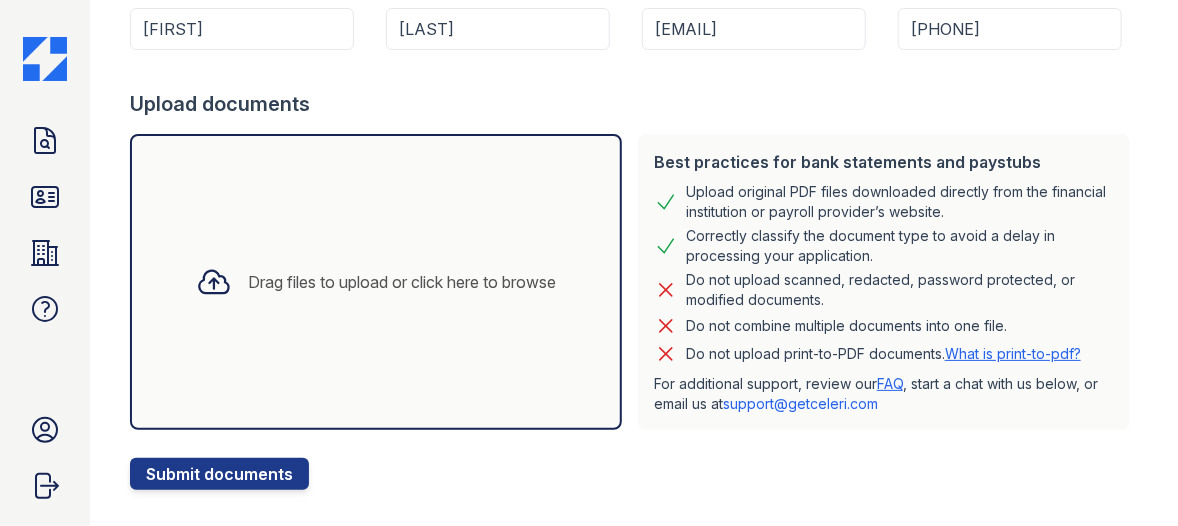scroll, scrollTop: 300, scrollLeft: 0, axis: vertical 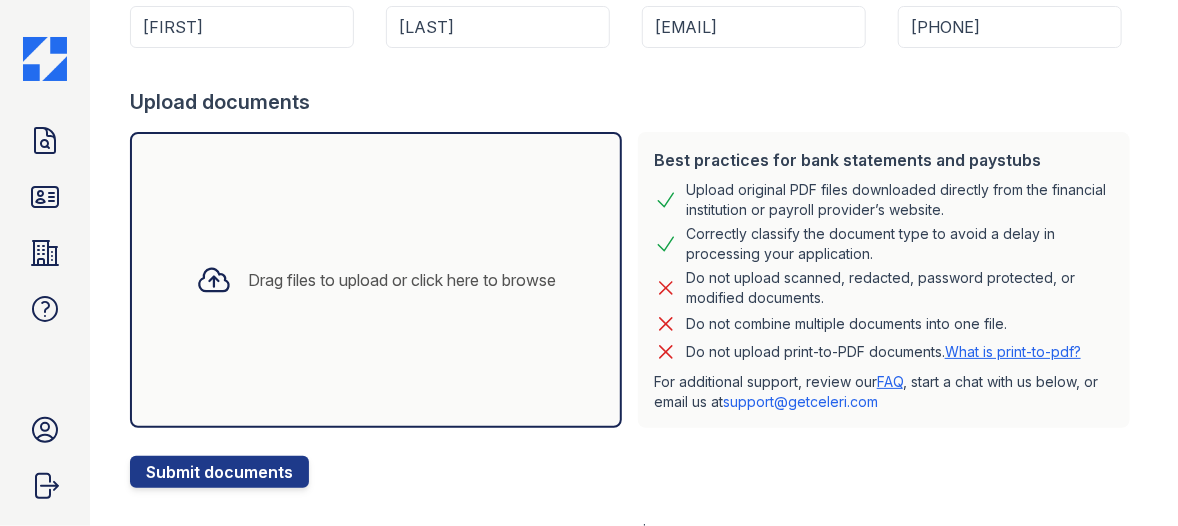 click 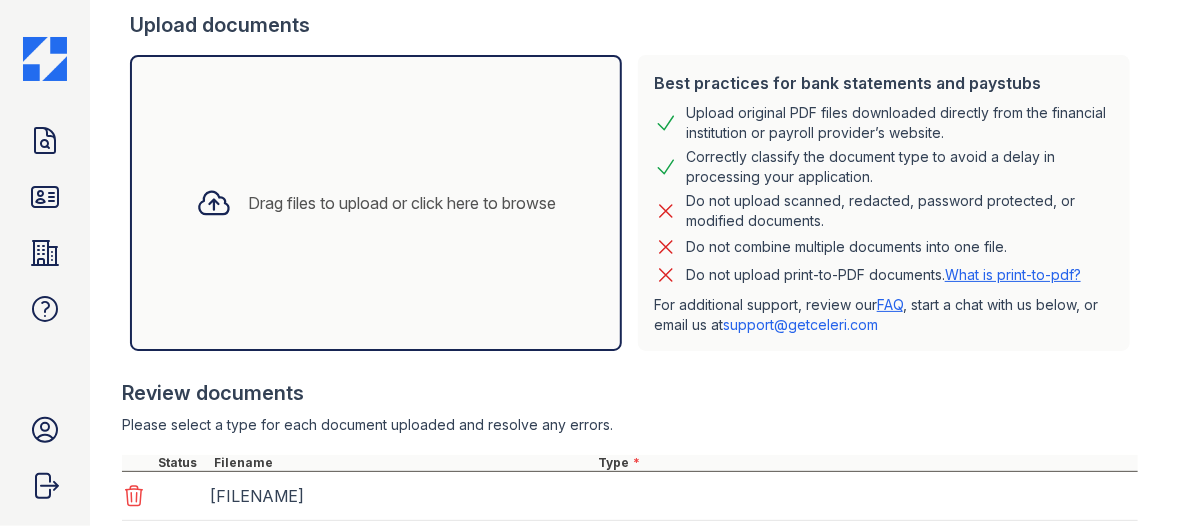 scroll, scrollTop: 508, scrollLeft: 0, axis: vertical 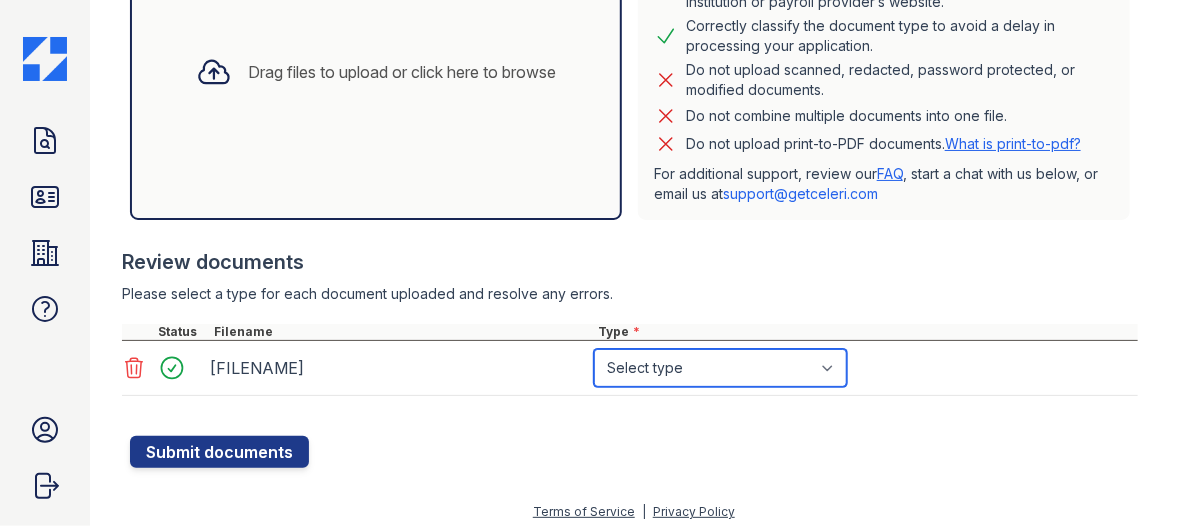 click on "Select type
Paystub
Bank Statement
Offer Letter
Tax Documents
Benefit Award Letter
Investment Account Statement
Other" at bounding box center [720, 368] 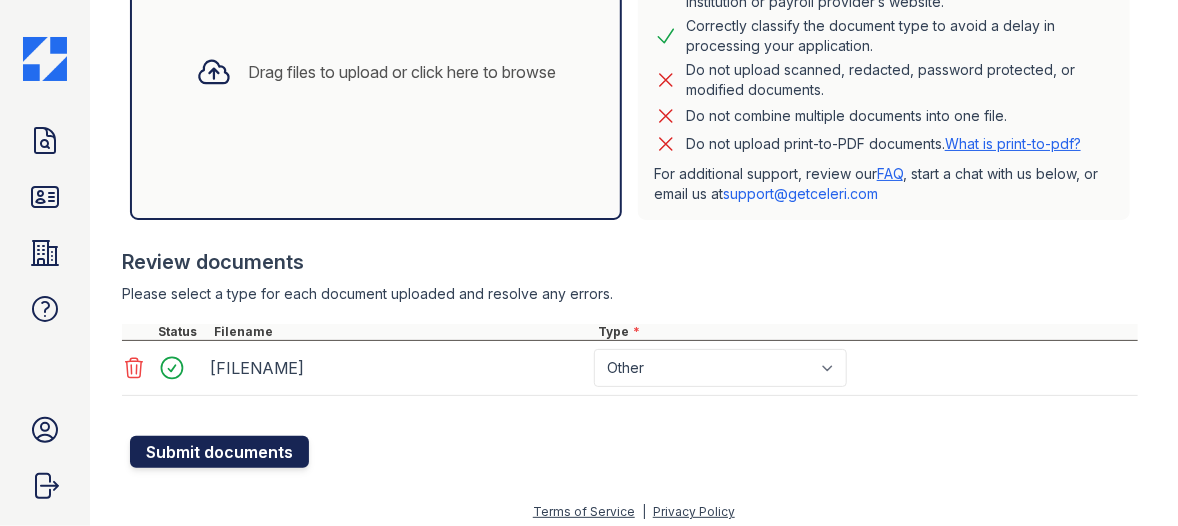 click on "Submit documents" at bounding box center [219, 452] 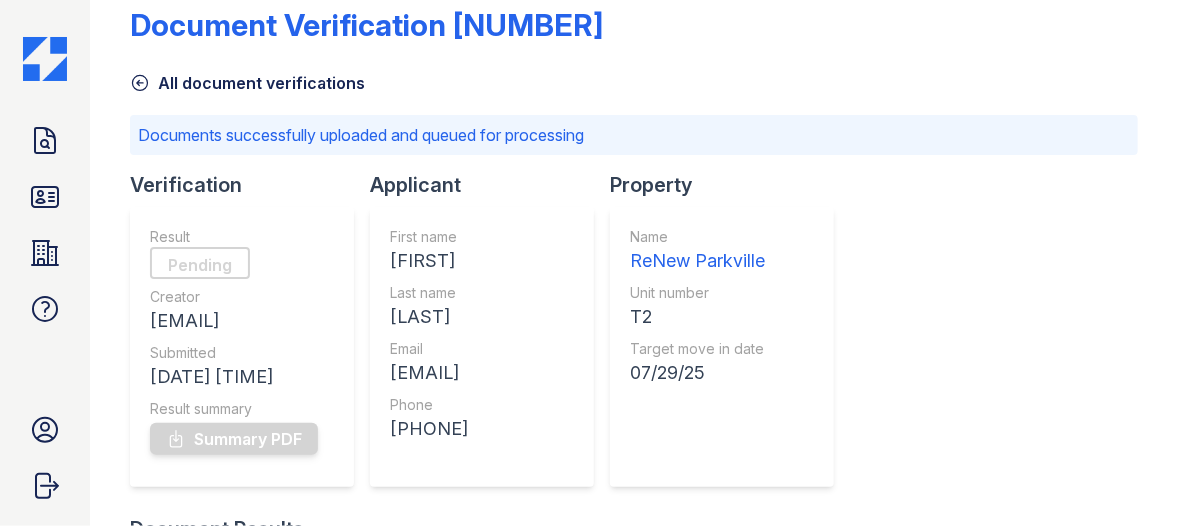 scroll, scrollTop: 0, scrollLeft: 0, axis: both 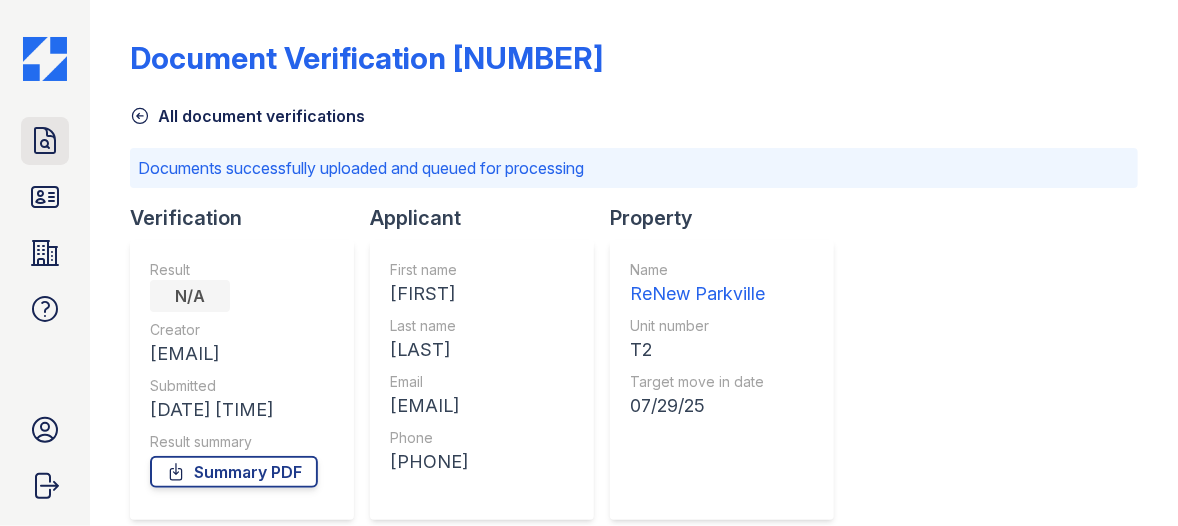 click 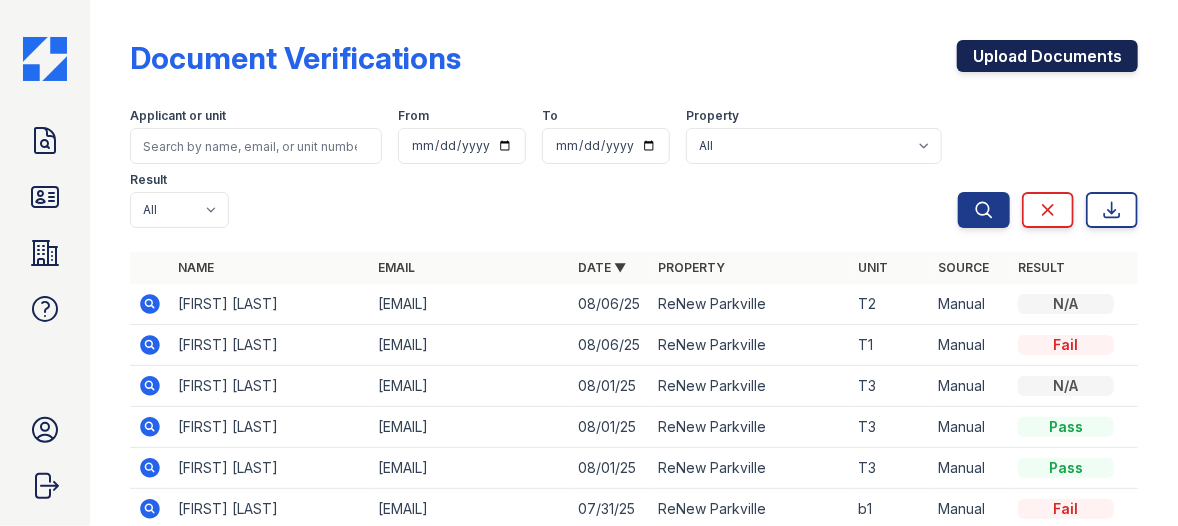 click on "Upload Documents" at bounding box center [1047, 56] 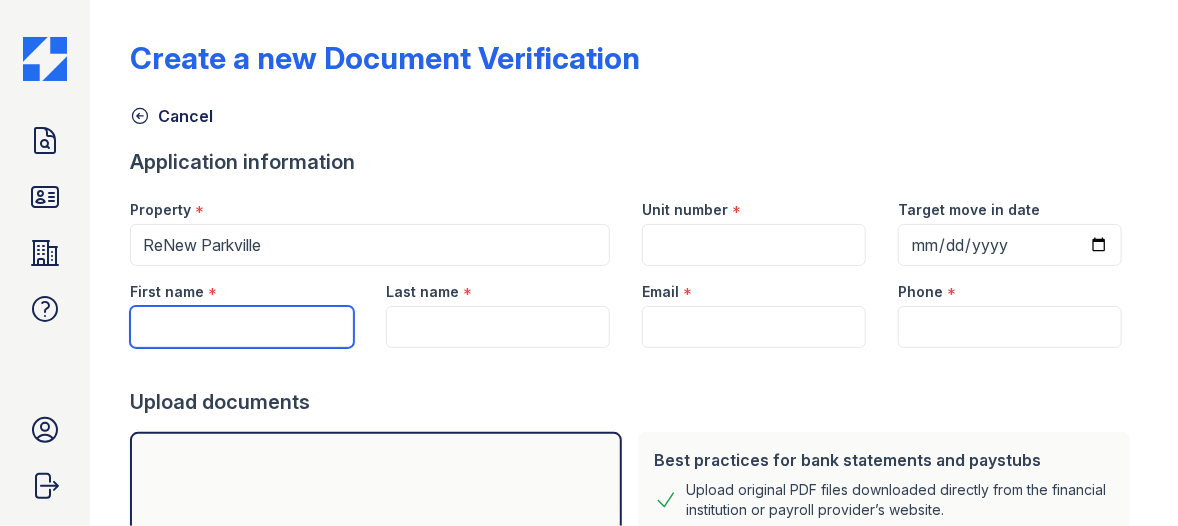 click on "First name" at bounding box center [242, 327] 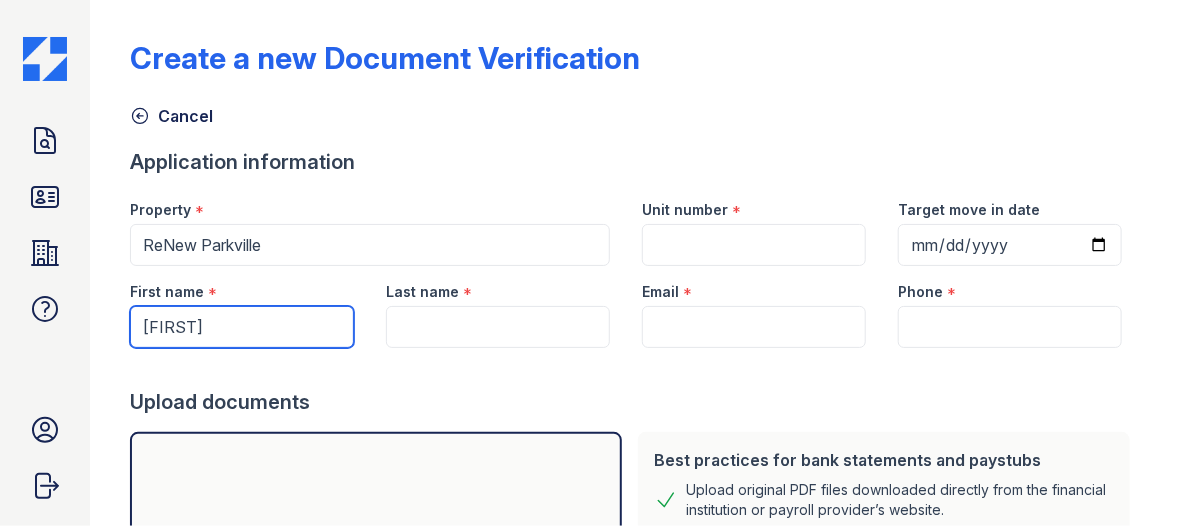 type on "[FIRST]" 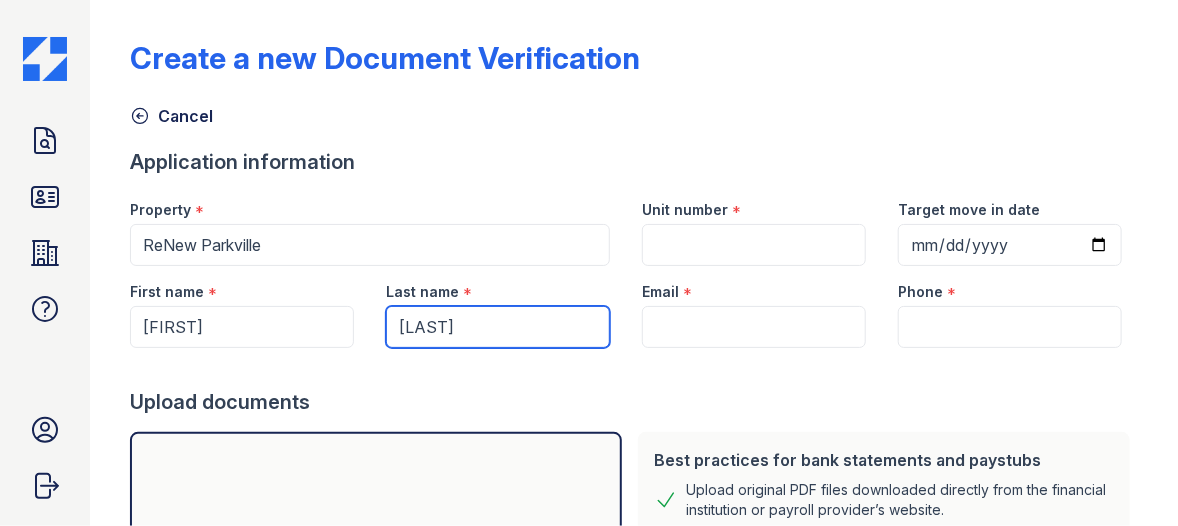 type on "[LAST]" 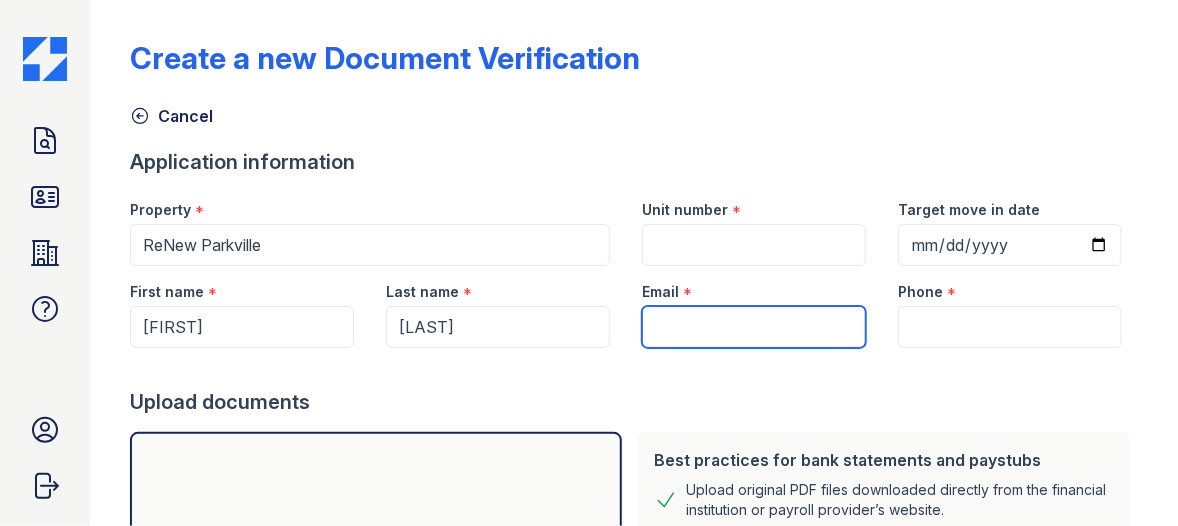 paste on "[EMAIL]" 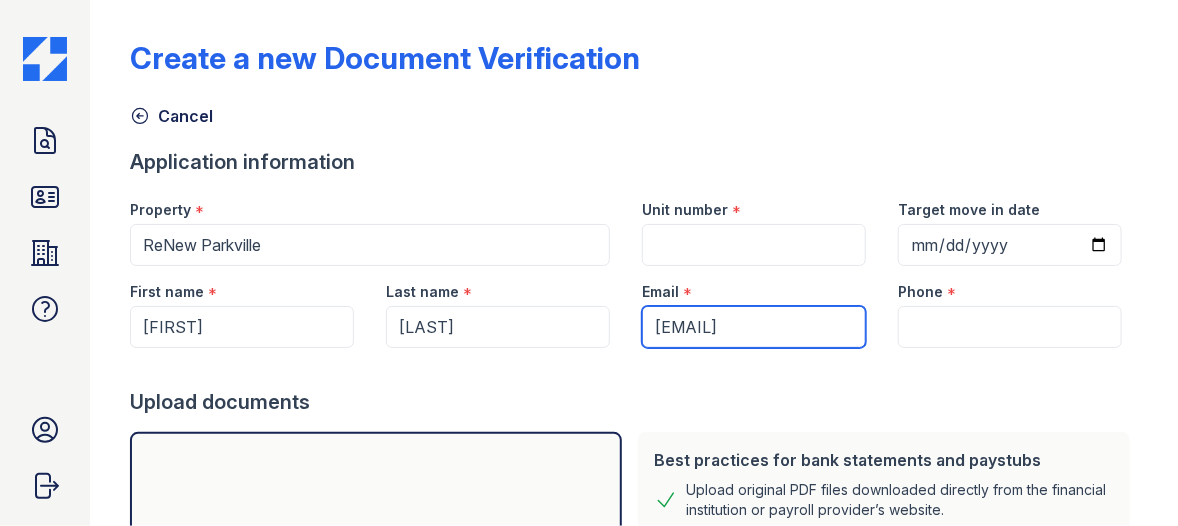 type on "[EMAIL]" 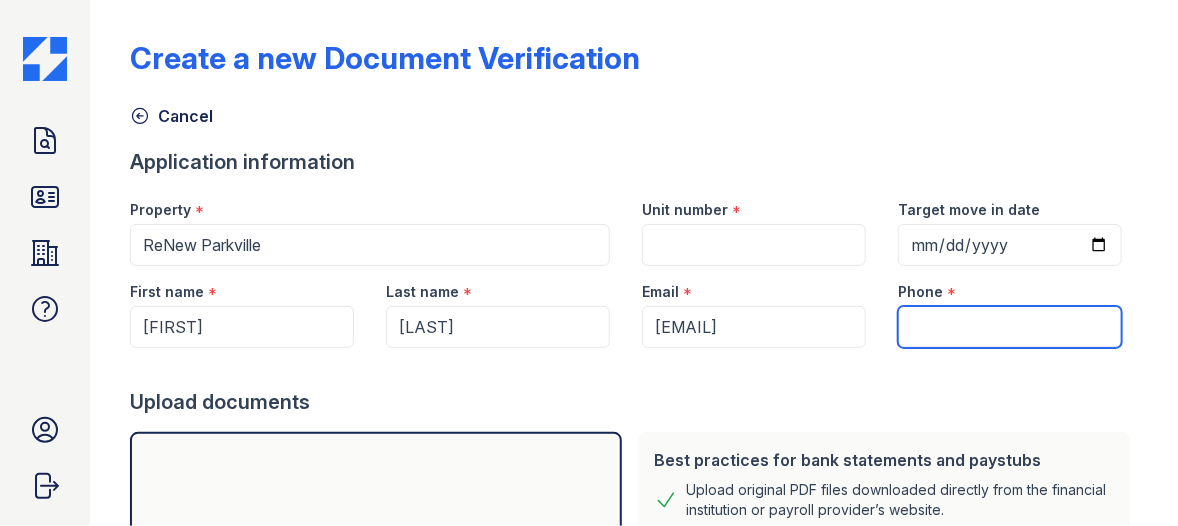 paste on "[PHONE]" 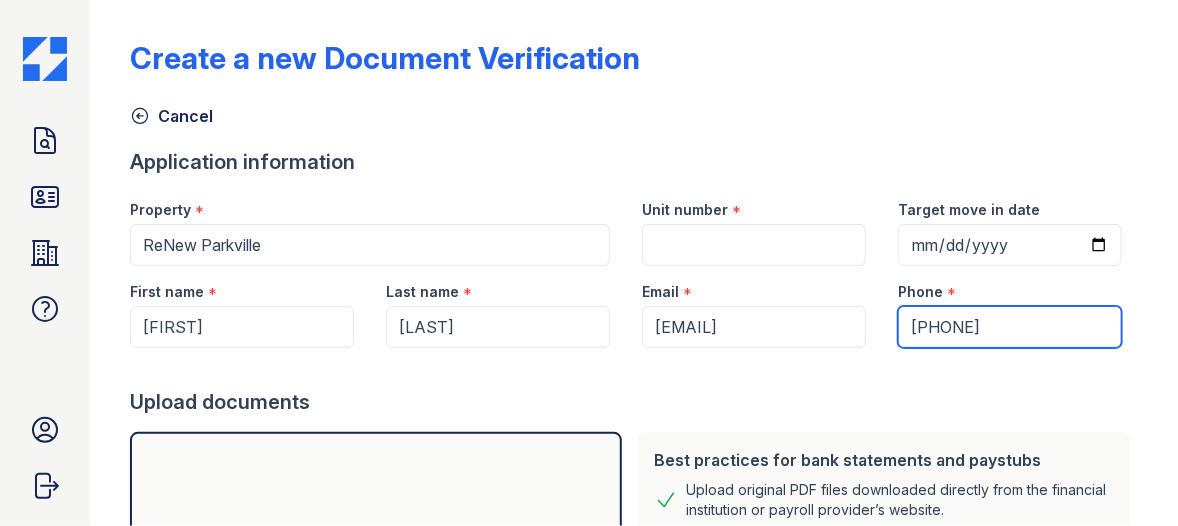 type on "[PHONE]" 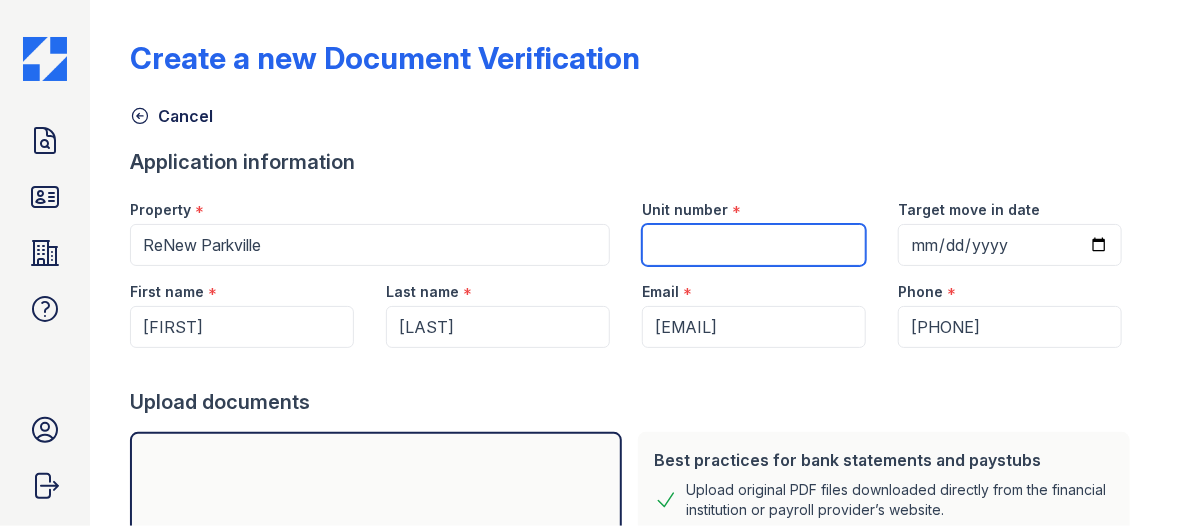 click on "Unit number" at bounding box center [754, 245] 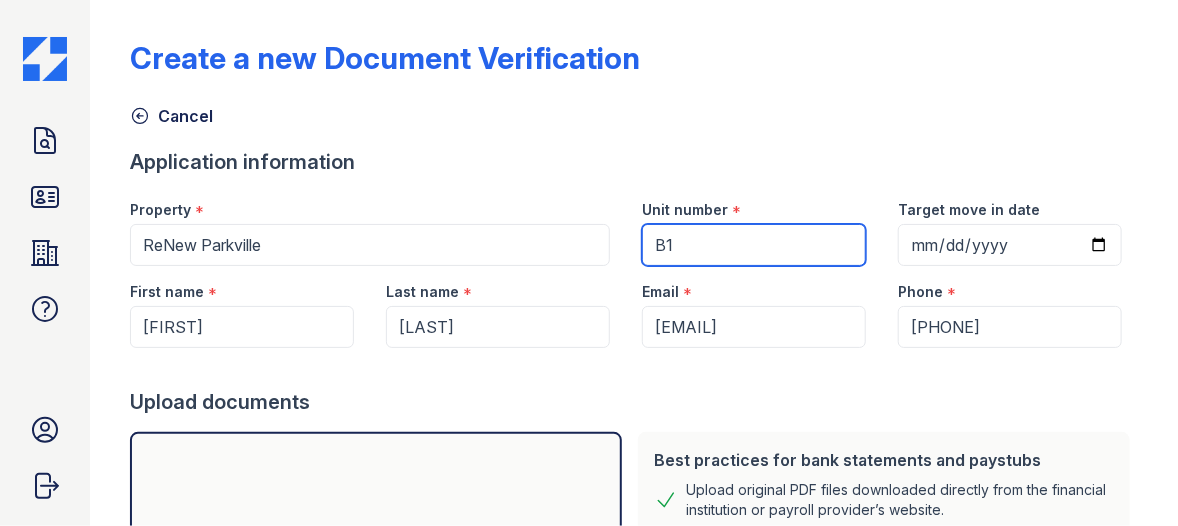 type on "B1" 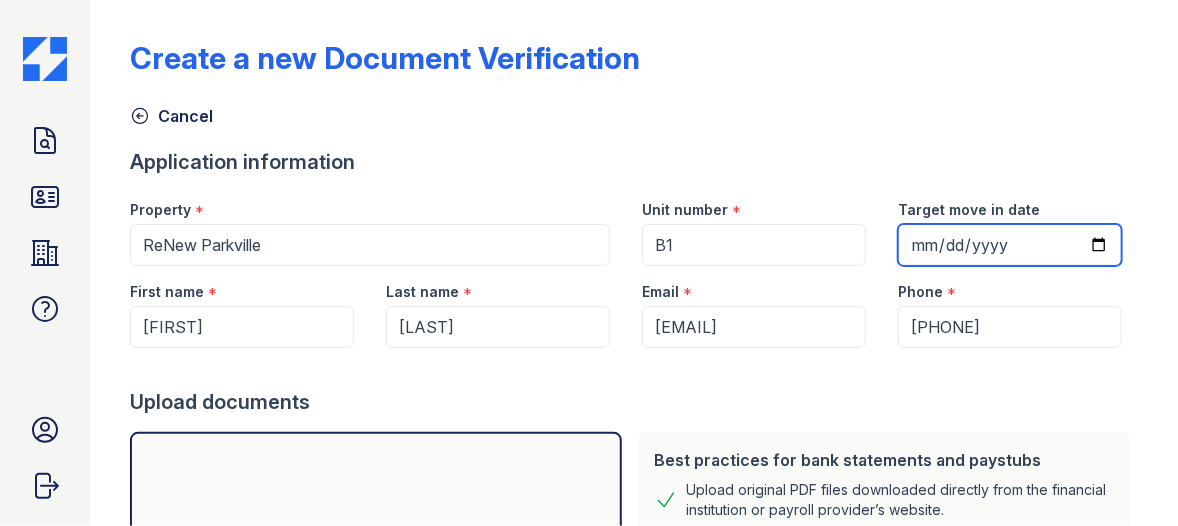click on "Target move in date" at bounding box center (1010, 245) 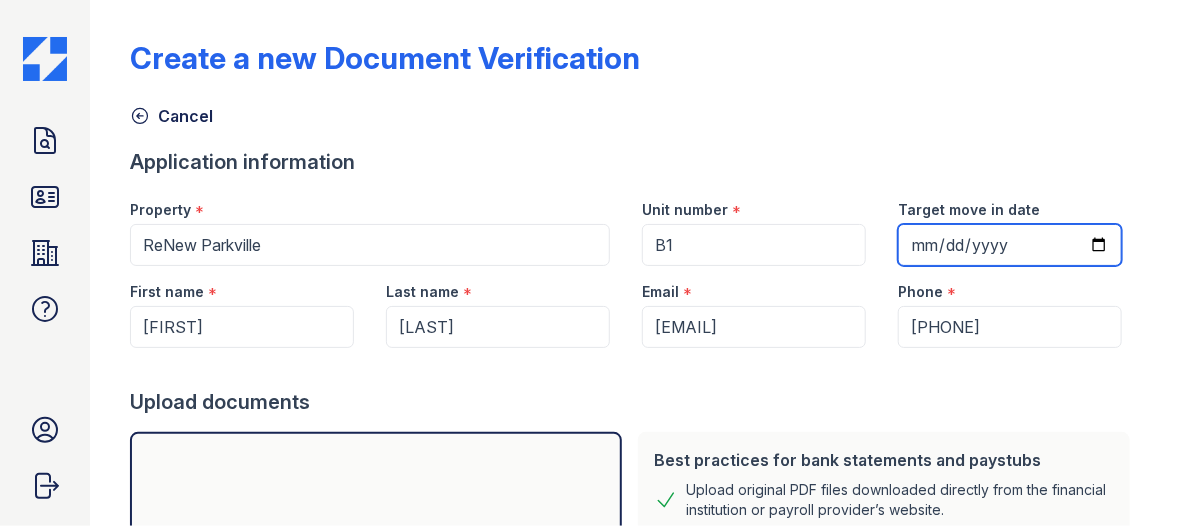 type on "2025-08-22" 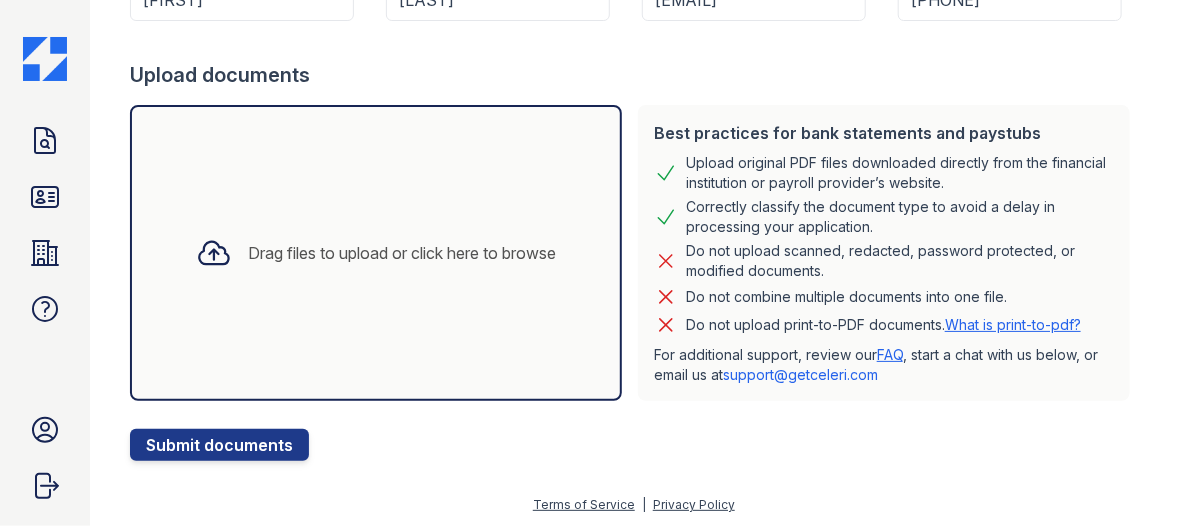 scroll, scrollTop: 327, scrollLeft: 0, axis: vertical 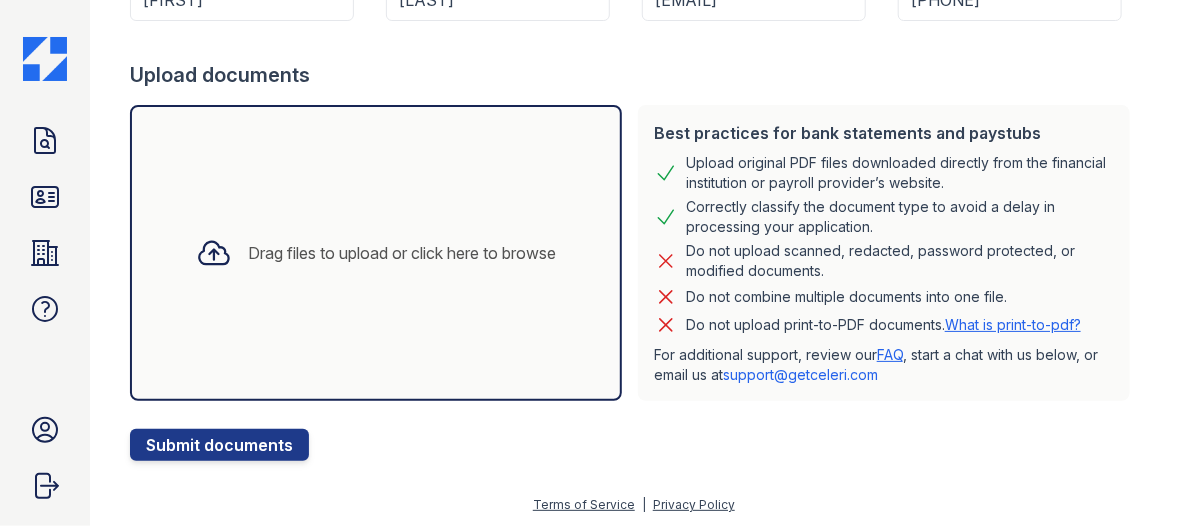 click 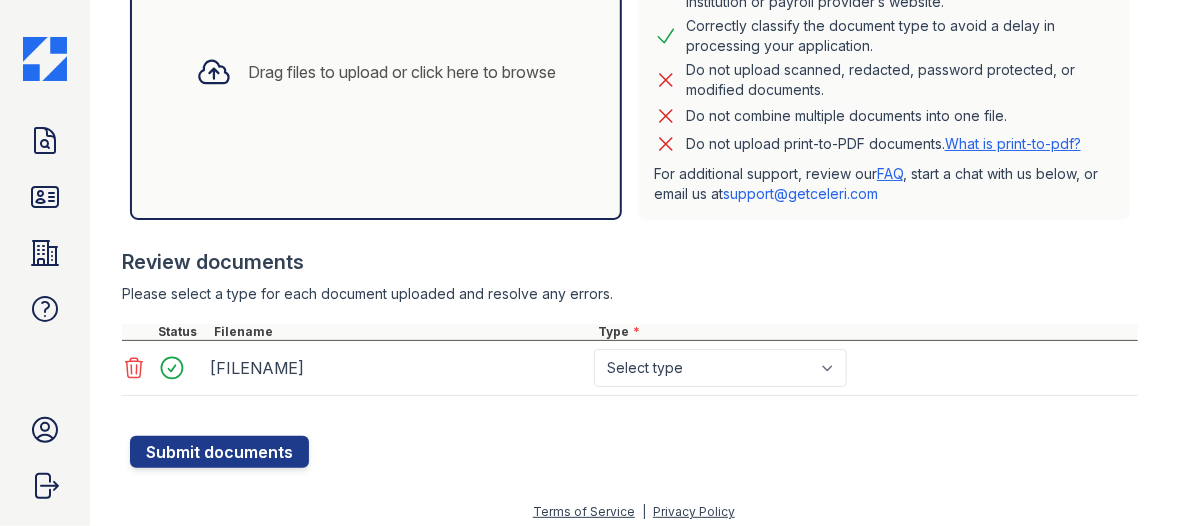 scroll, scrollTop: 514, scrollLeft: 0, axis: vertical 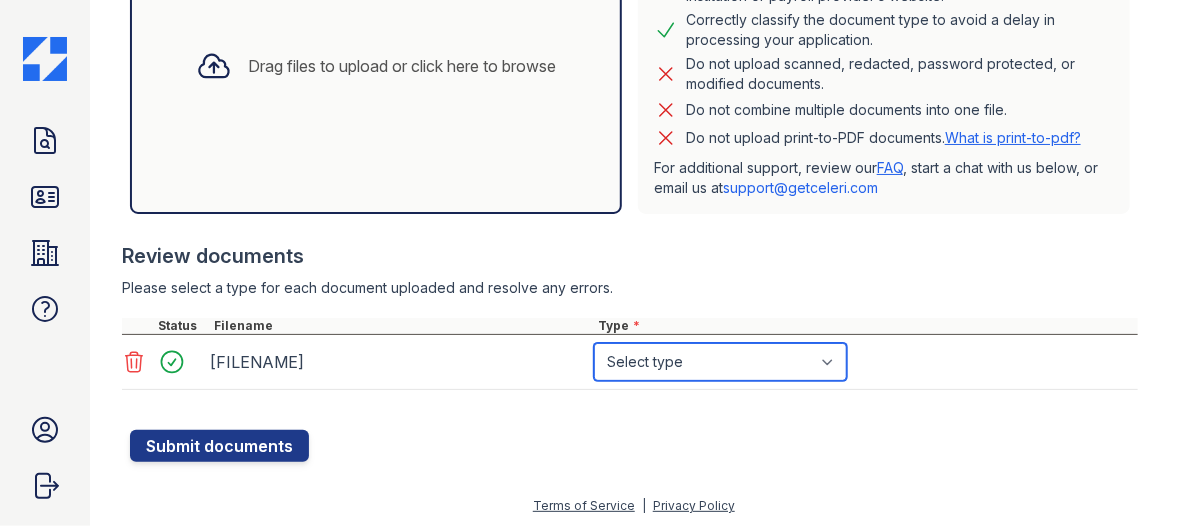 click on "Select type
Paystub
Bank Statement
Offer Letter
Tax Documents
Benefit Award Letter
Investment Account Statement
Other" at bounding box center [720, 362] 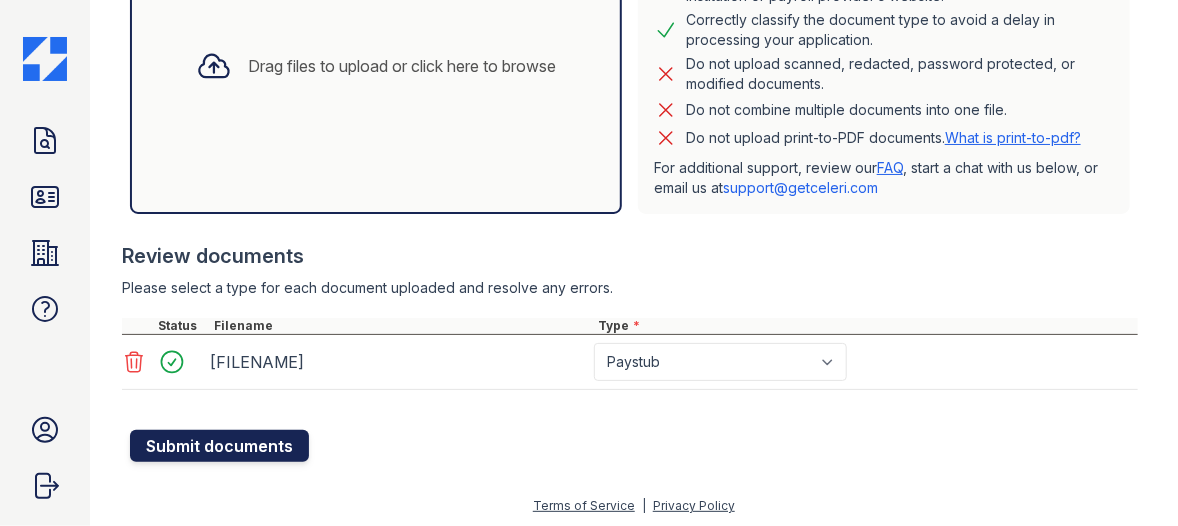click on "Submit documents" at bounding box center [219, 446] 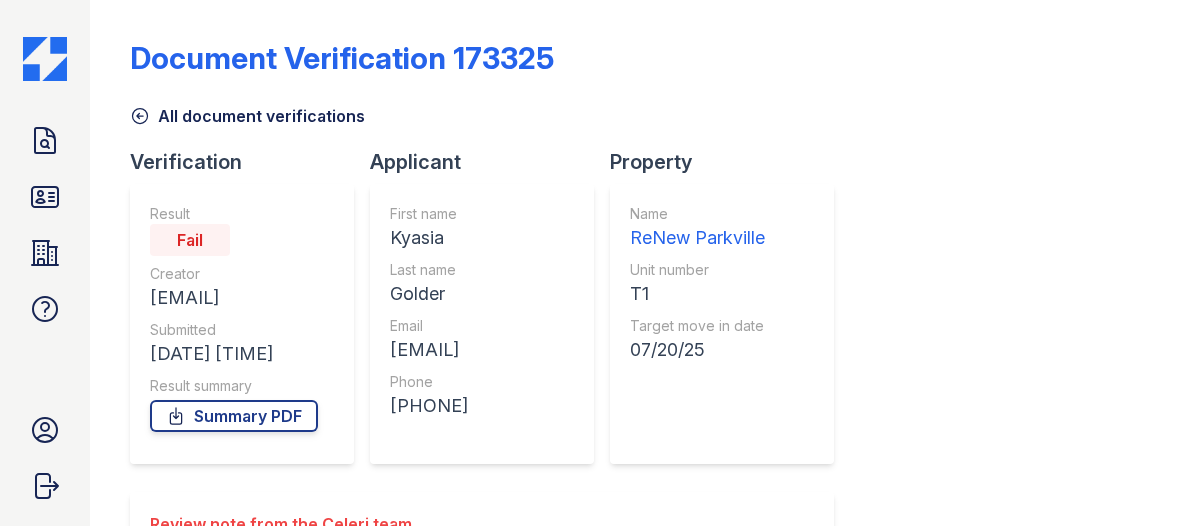 scroll, scrollTop: 0, scrollLeft: 0, axis: both 